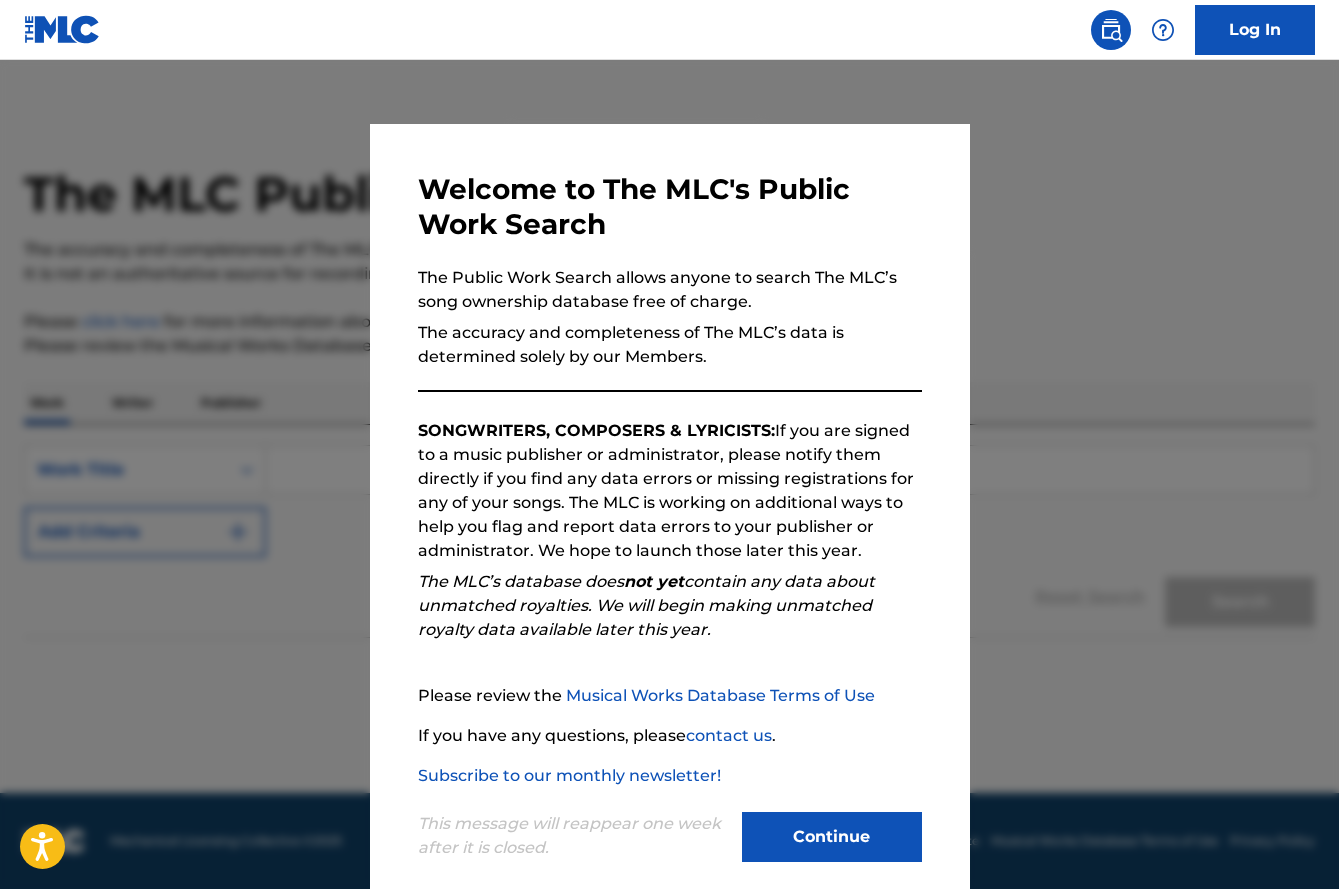 scroll, scrollTop: 0, scrollLeft: 0, axis: both 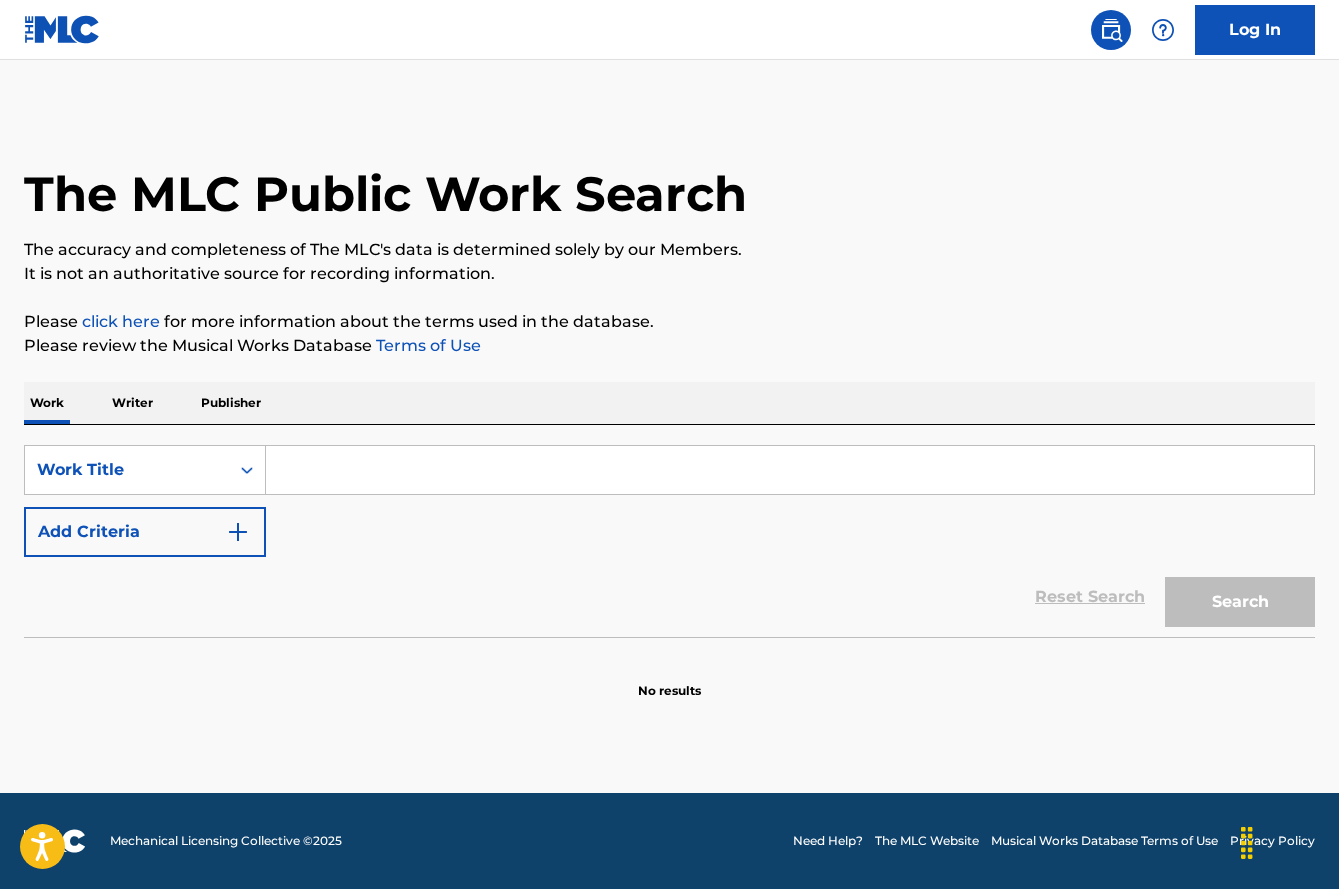 click at bounding box center [790, 470] 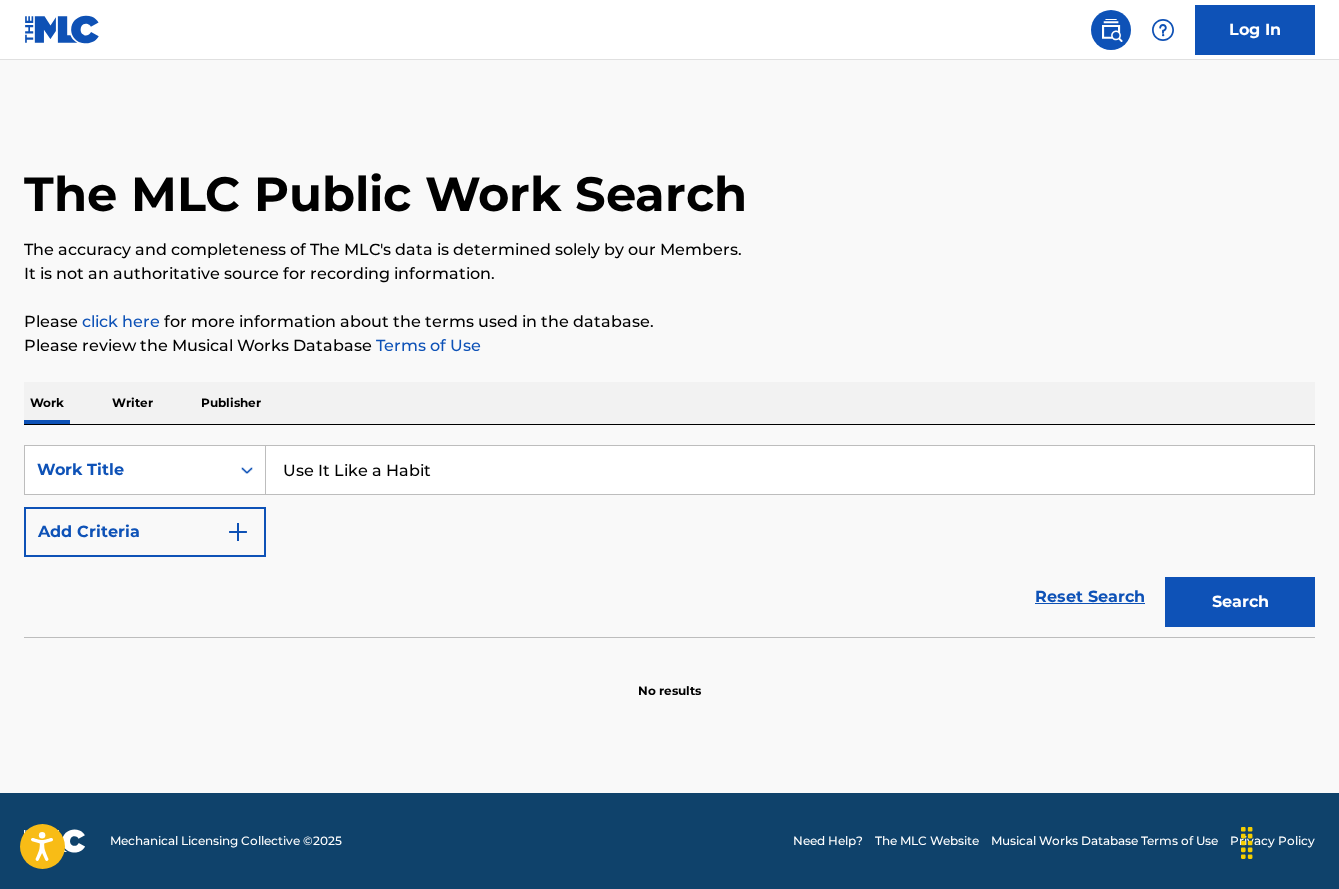 type on "Use It Like a Habit" 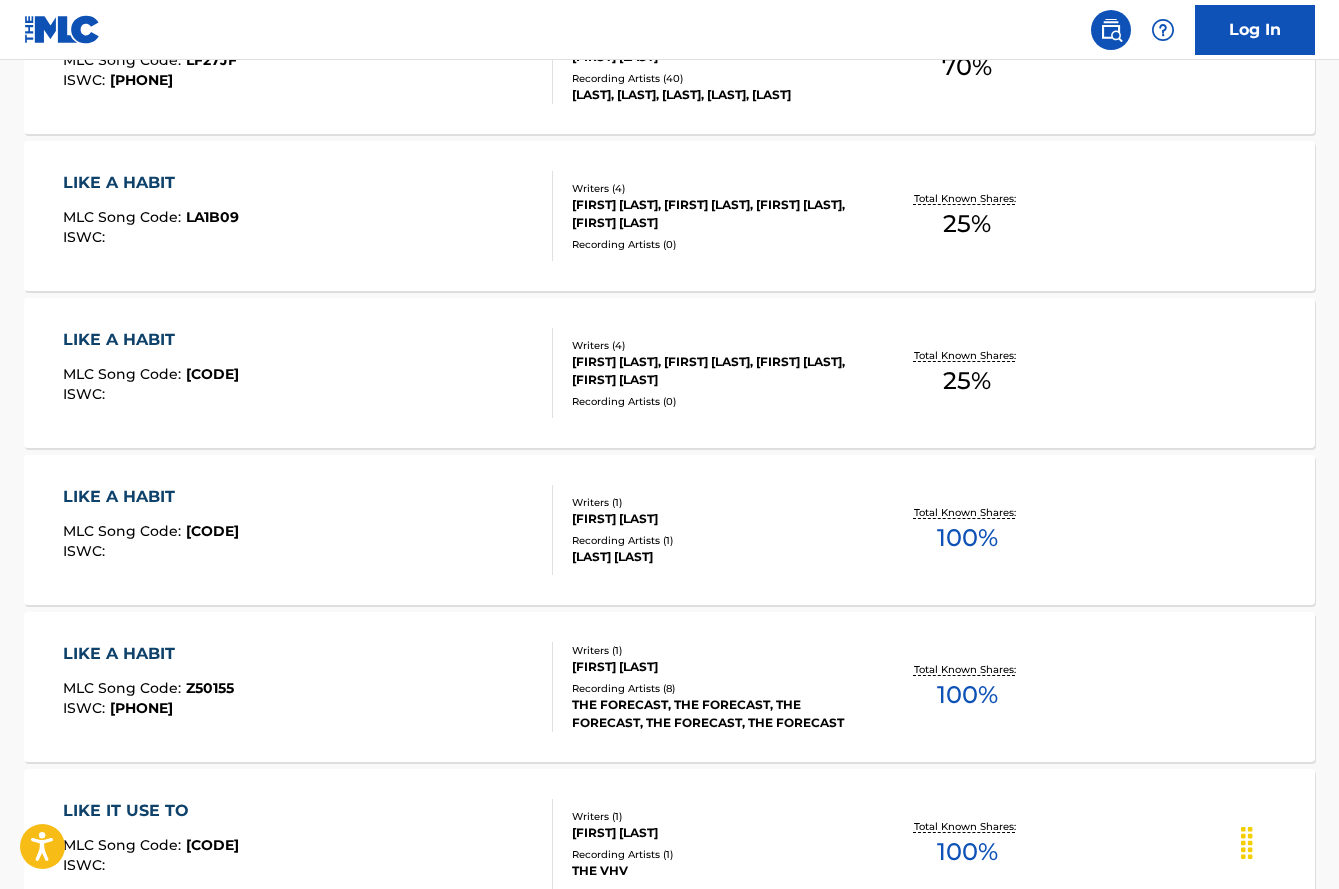 scroll, scrollTop: 300, scrollLeft: 0, axis: vertical 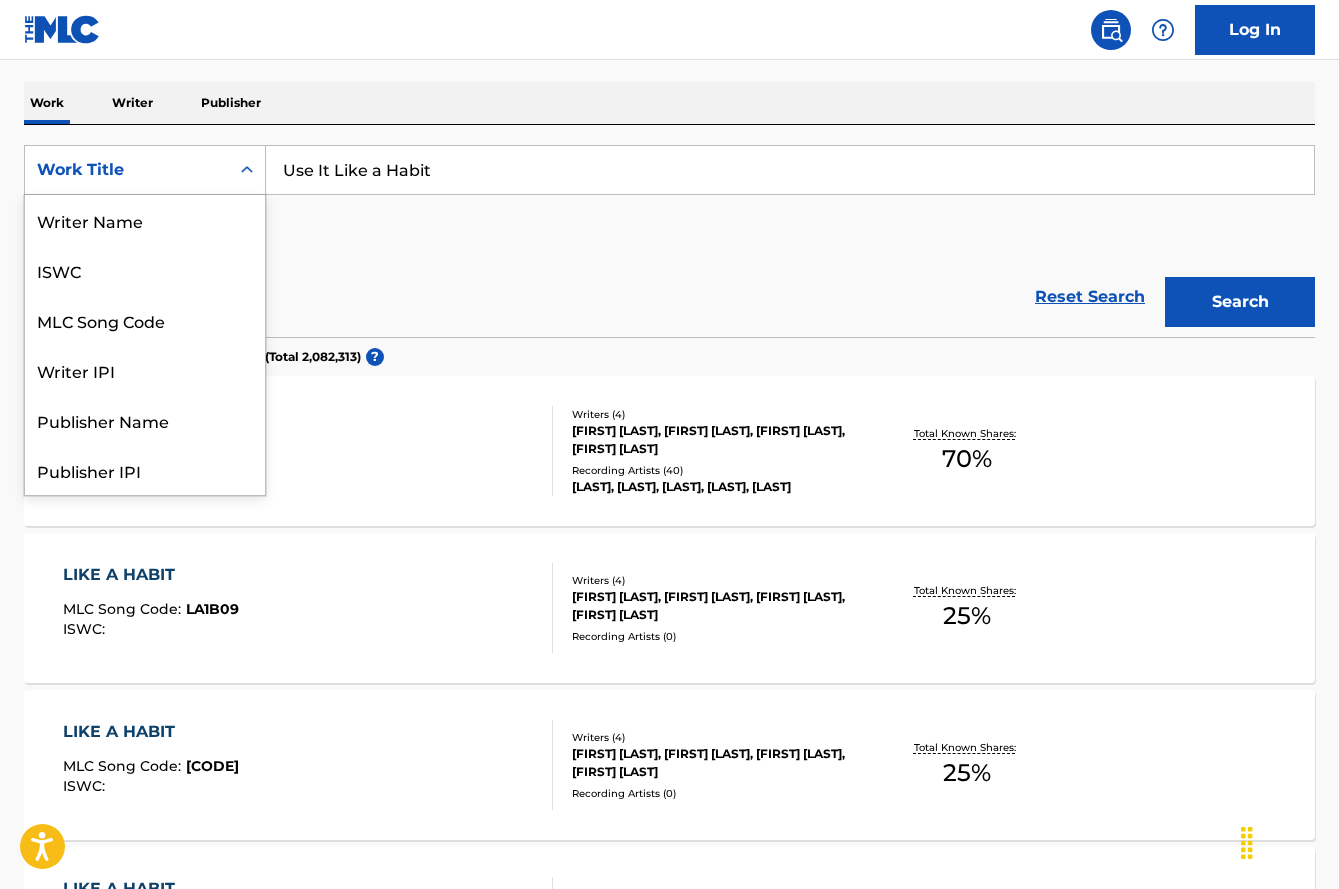 click on "Work Title" at bounding box center (127, 170) 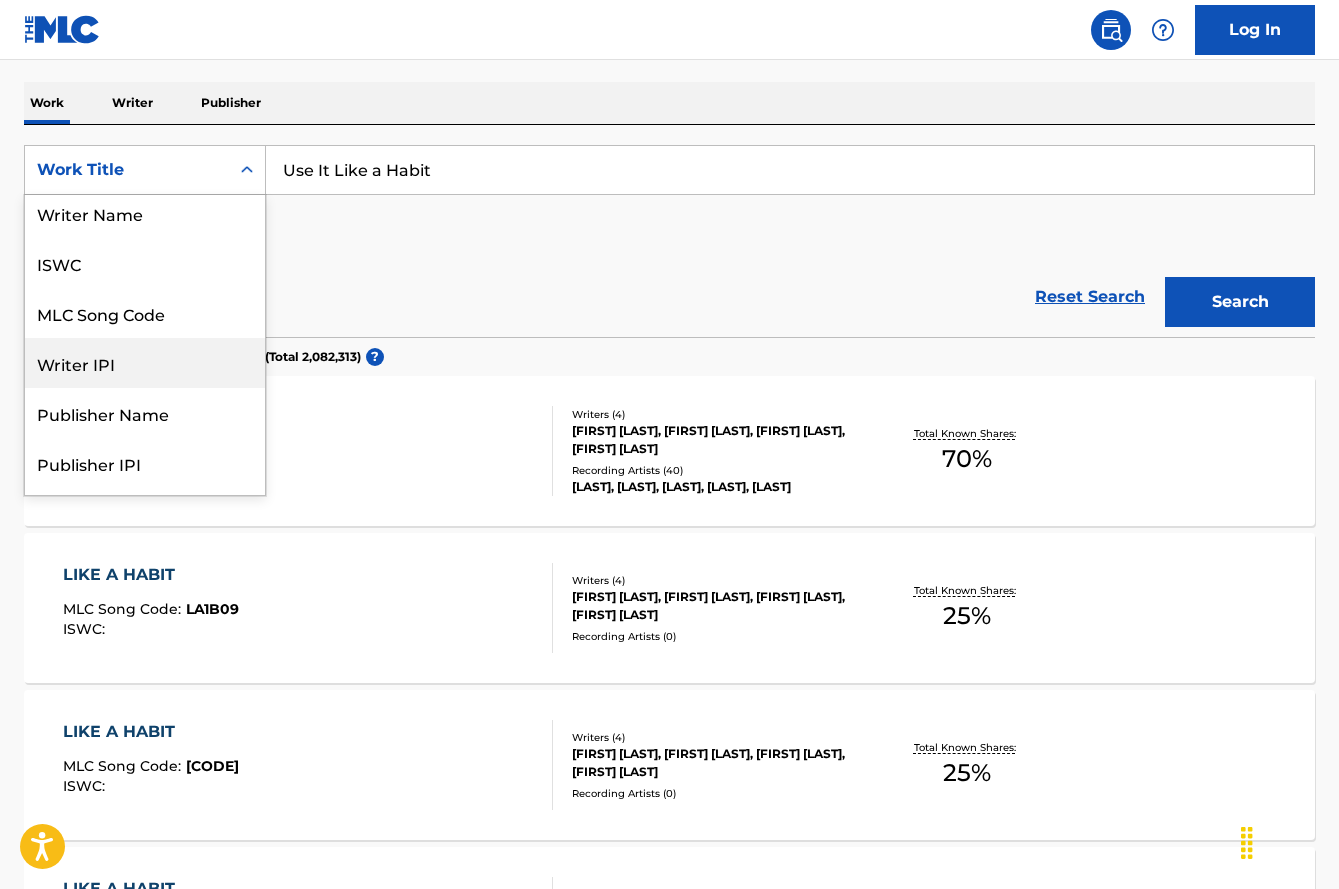 scroll, scrollTop: 0, scrollLeft: 0, axis: both 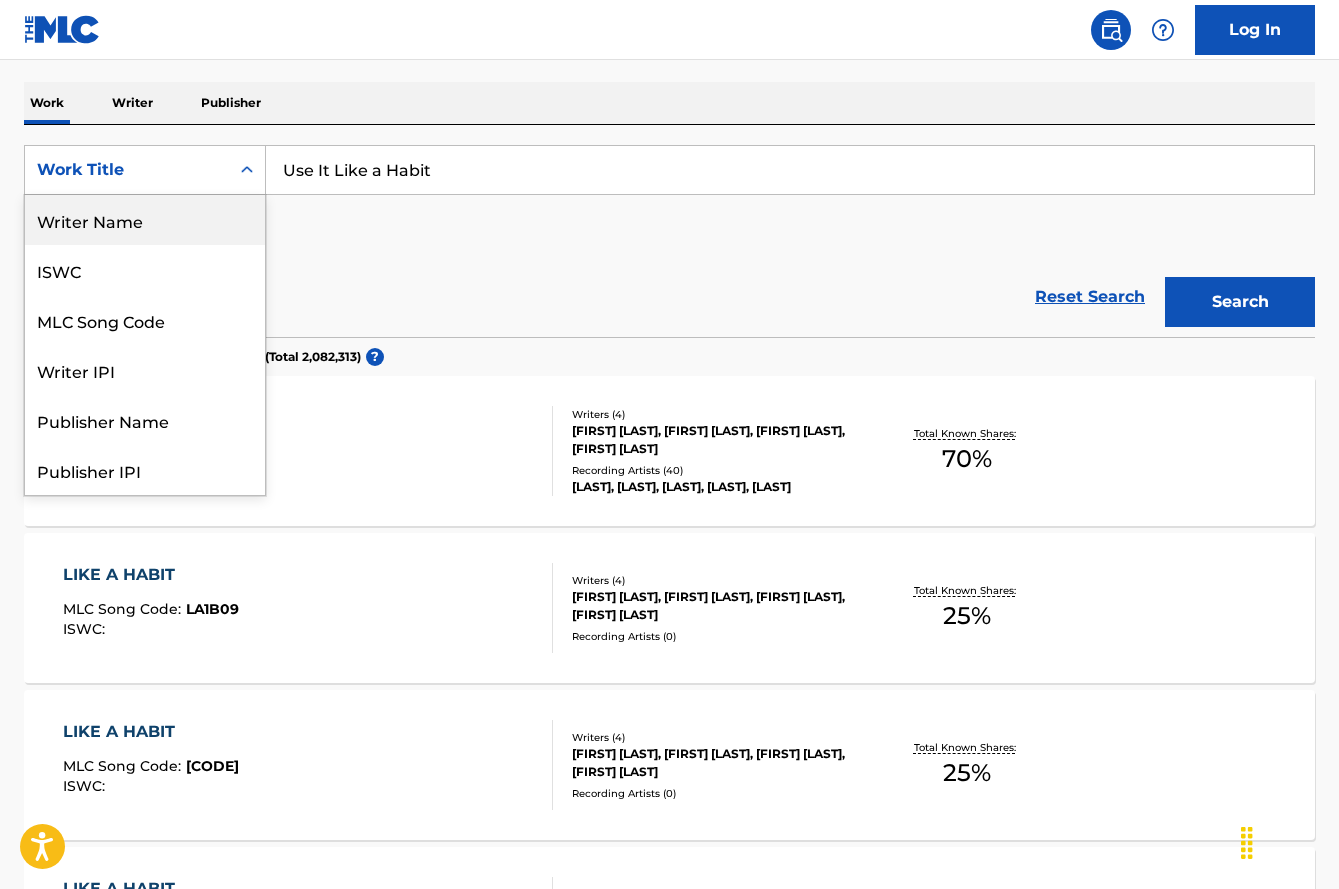 click on "Writer Name" at bounding box center [145, 220] 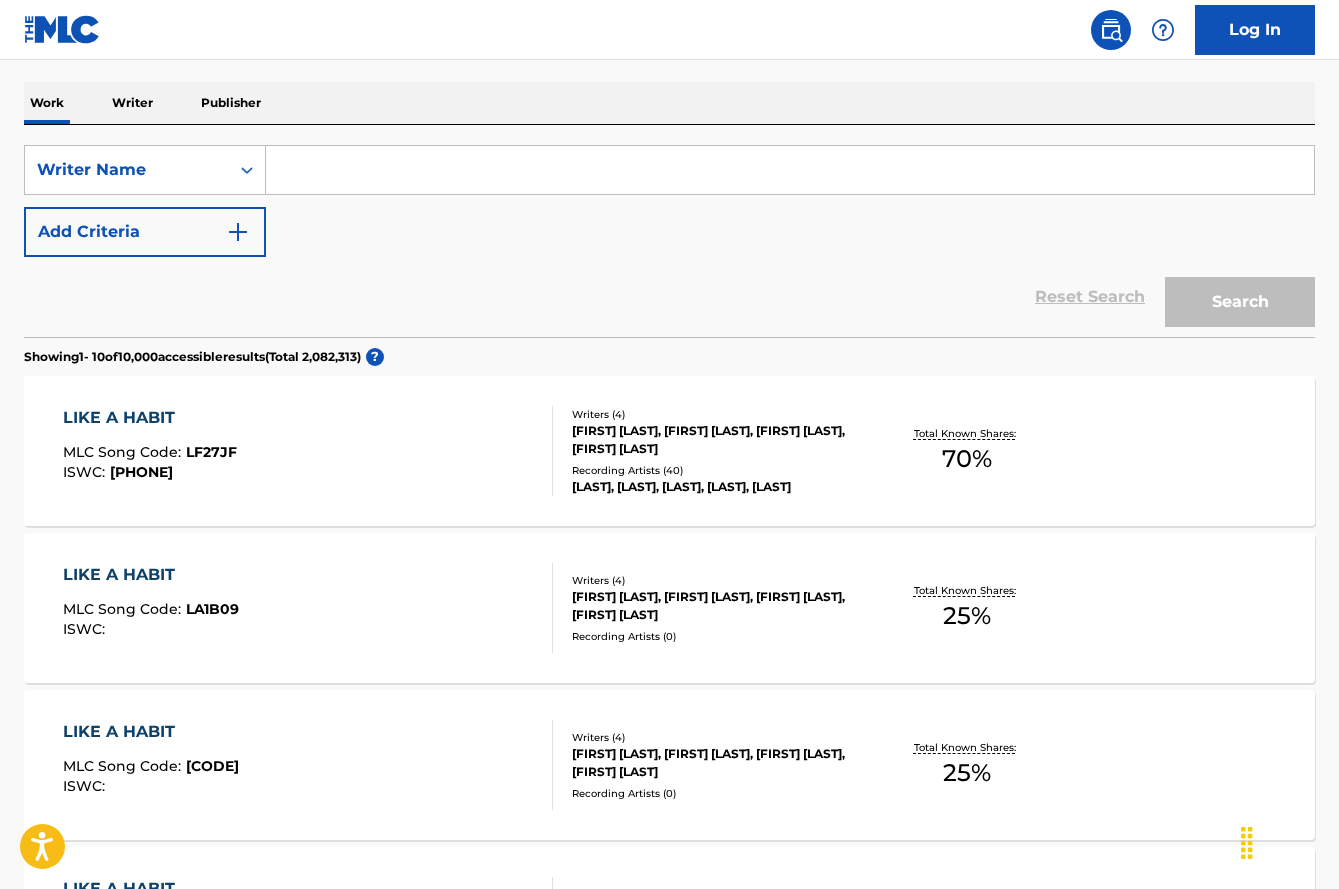 click at bounding box center [790, 170] 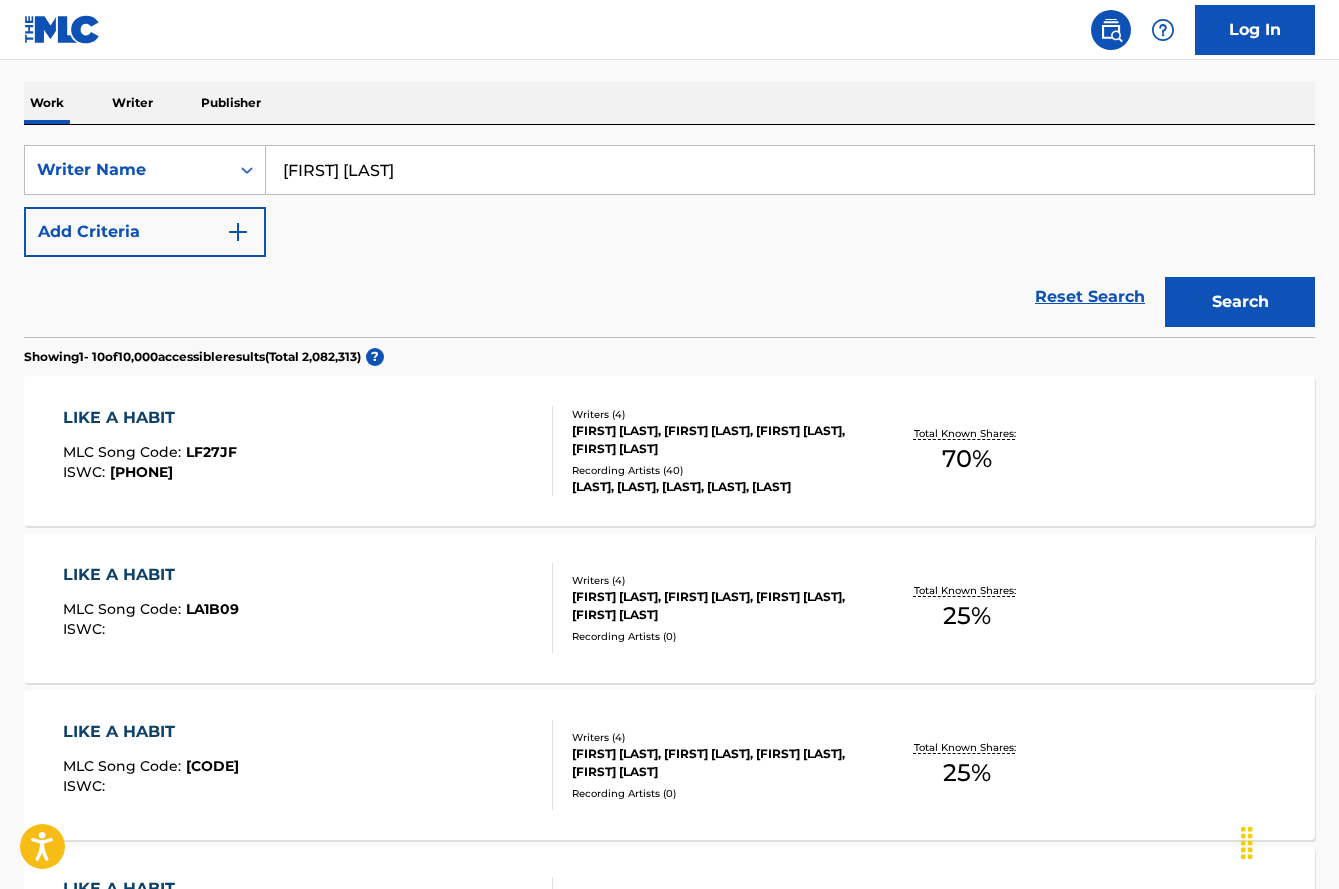 click on "Search" at bounding box center (1240, 302) 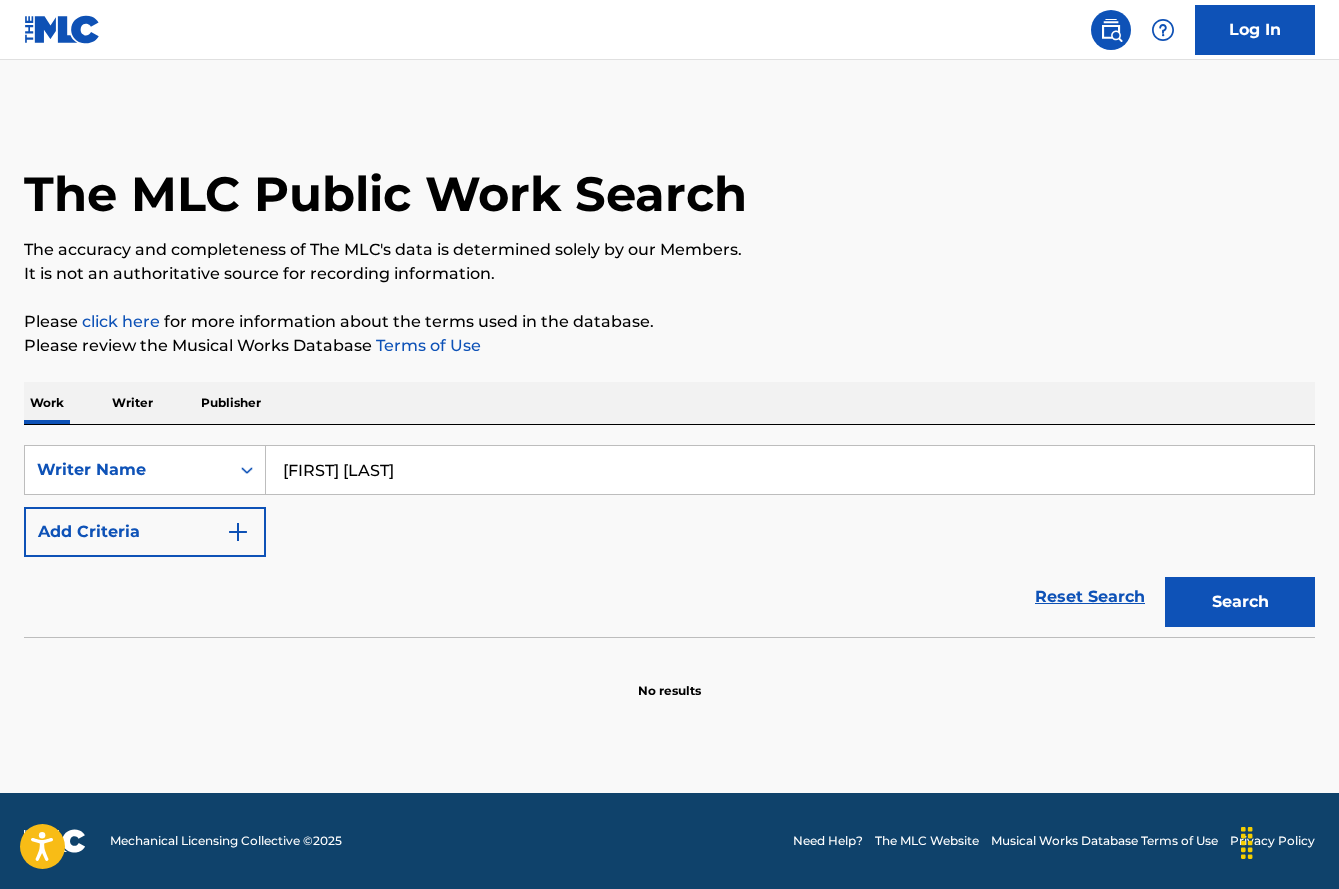 click on "[FIRST] [LAST]" at bounding box center [790, 470] 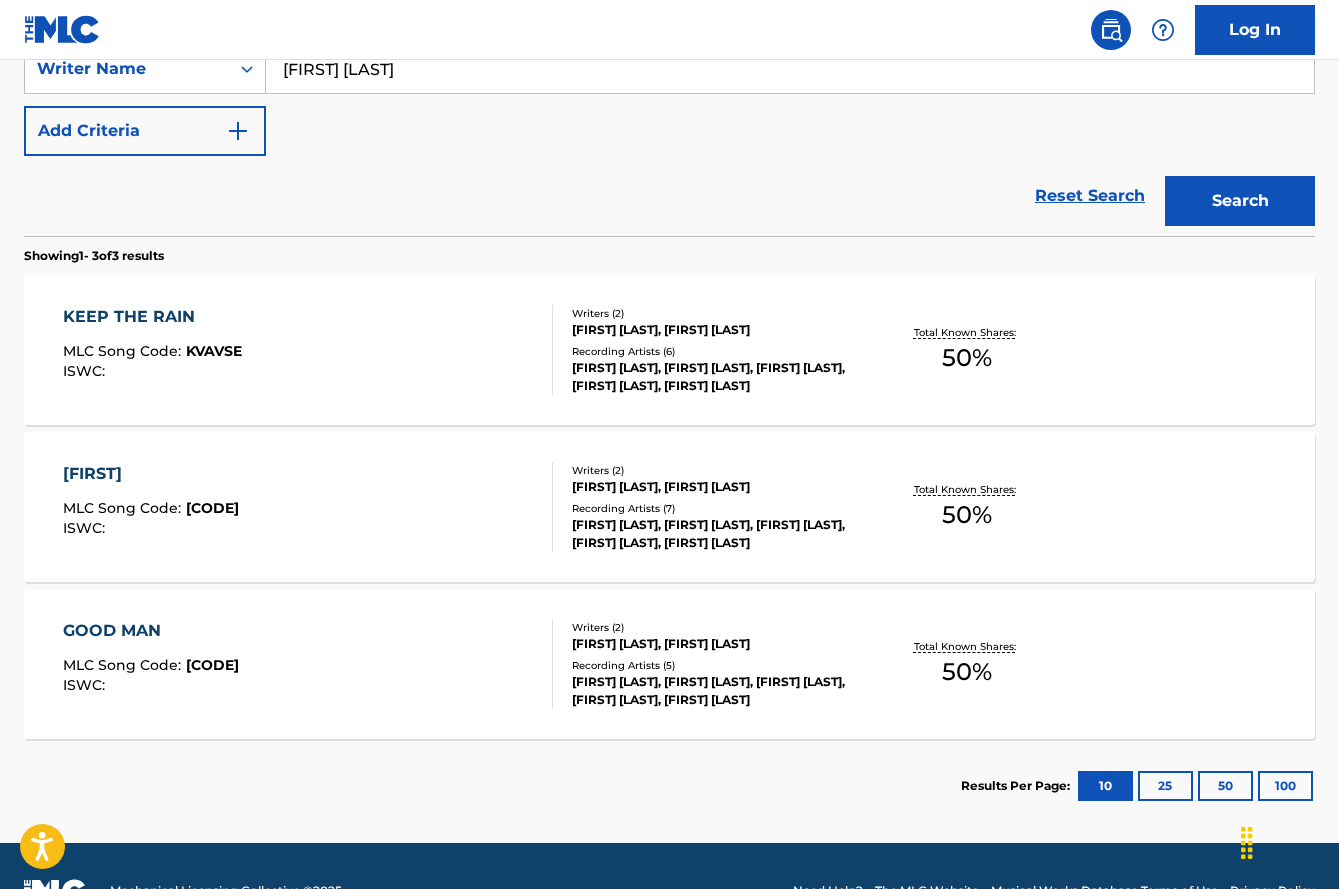 scroll, scrollTop: 408, scrollLeft: 0, axis: vertical 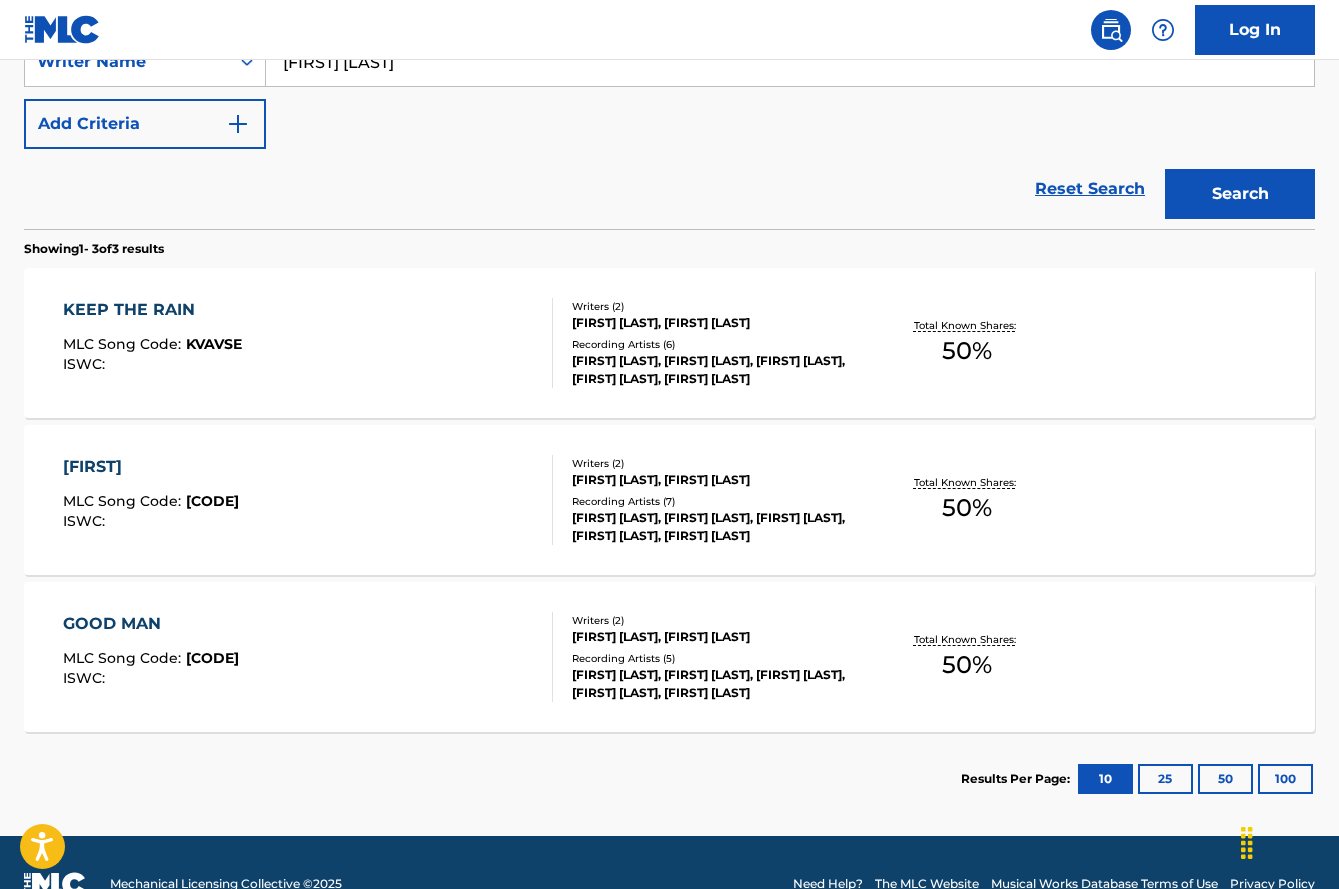 click on "Writers ( 2 )" at bounding box center [716, 463] 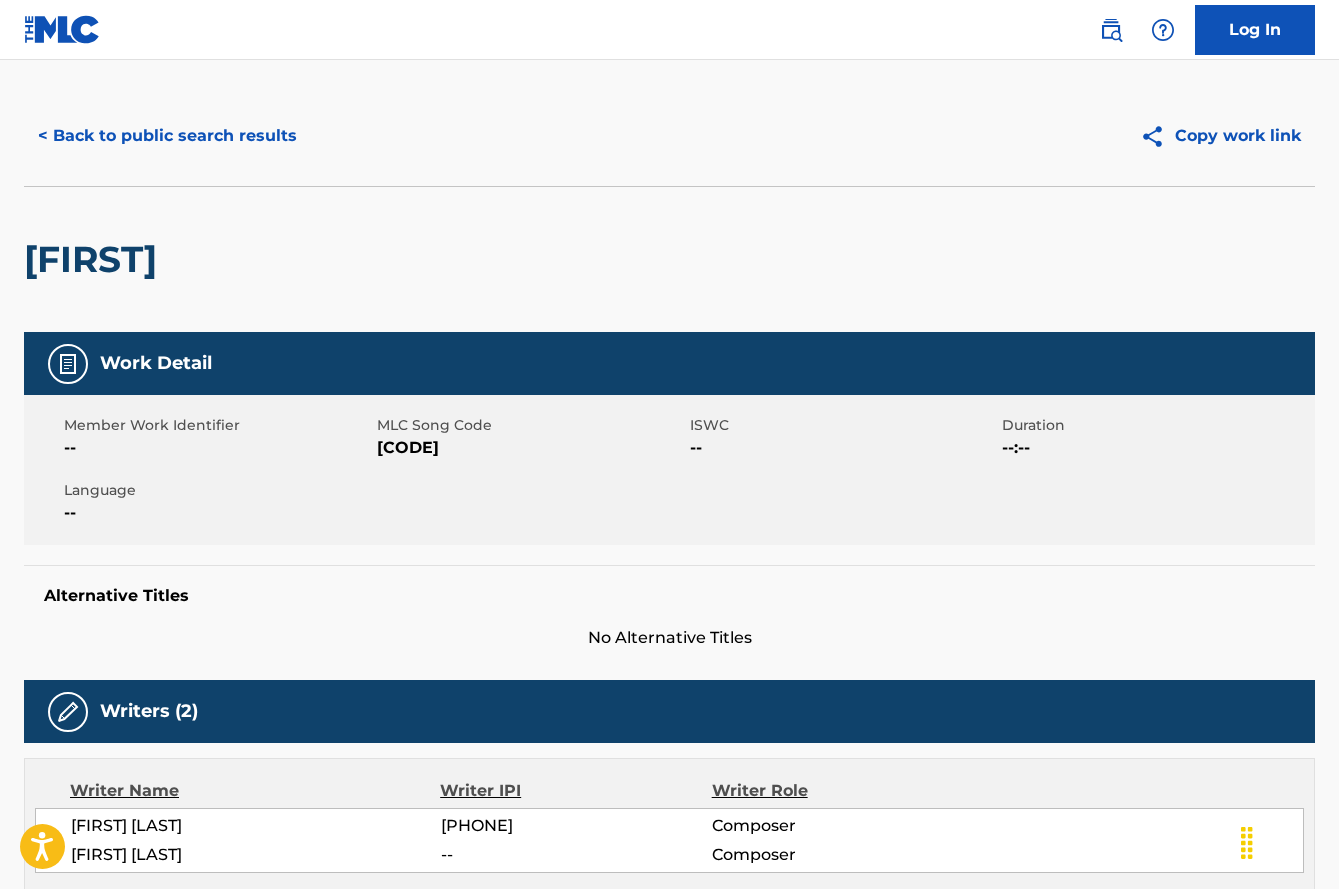 scroll, scrollTop: 0, scrollLeft: 0, axis: both 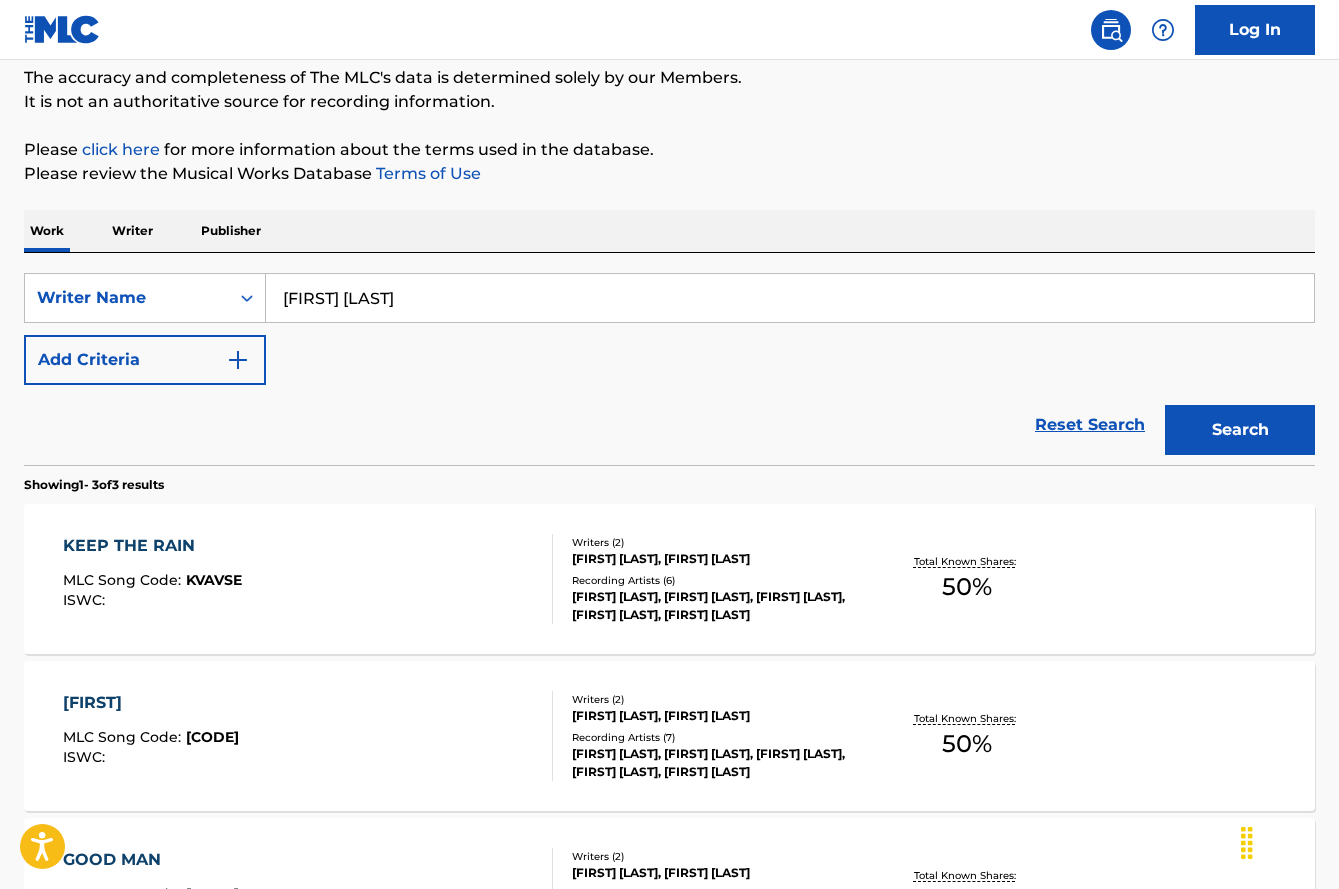 click on "[FIRST] [LAST]" at bounding box center [790, 298] 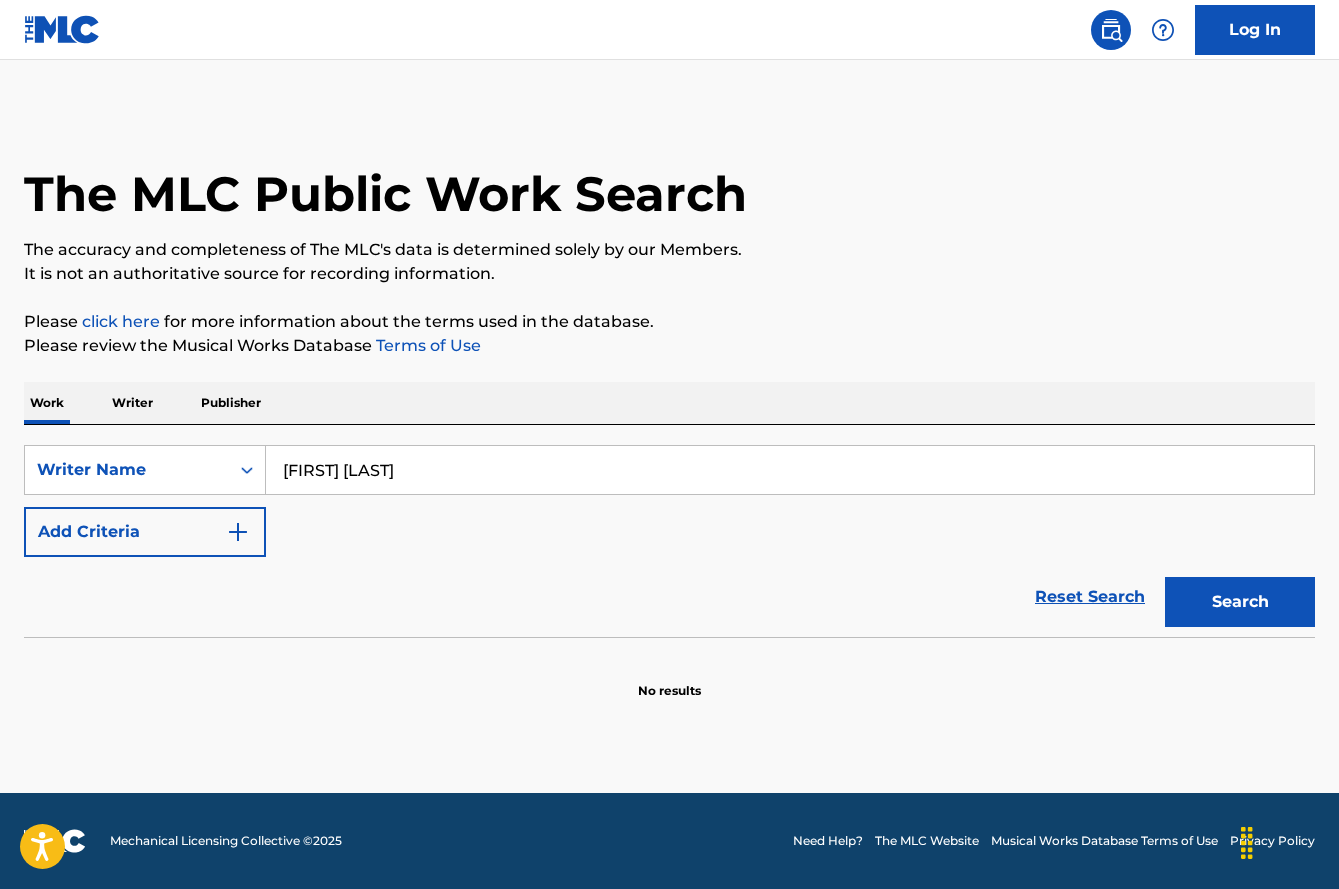 click on "[FIRST] [LAST]" at bounding box center [790, 470] 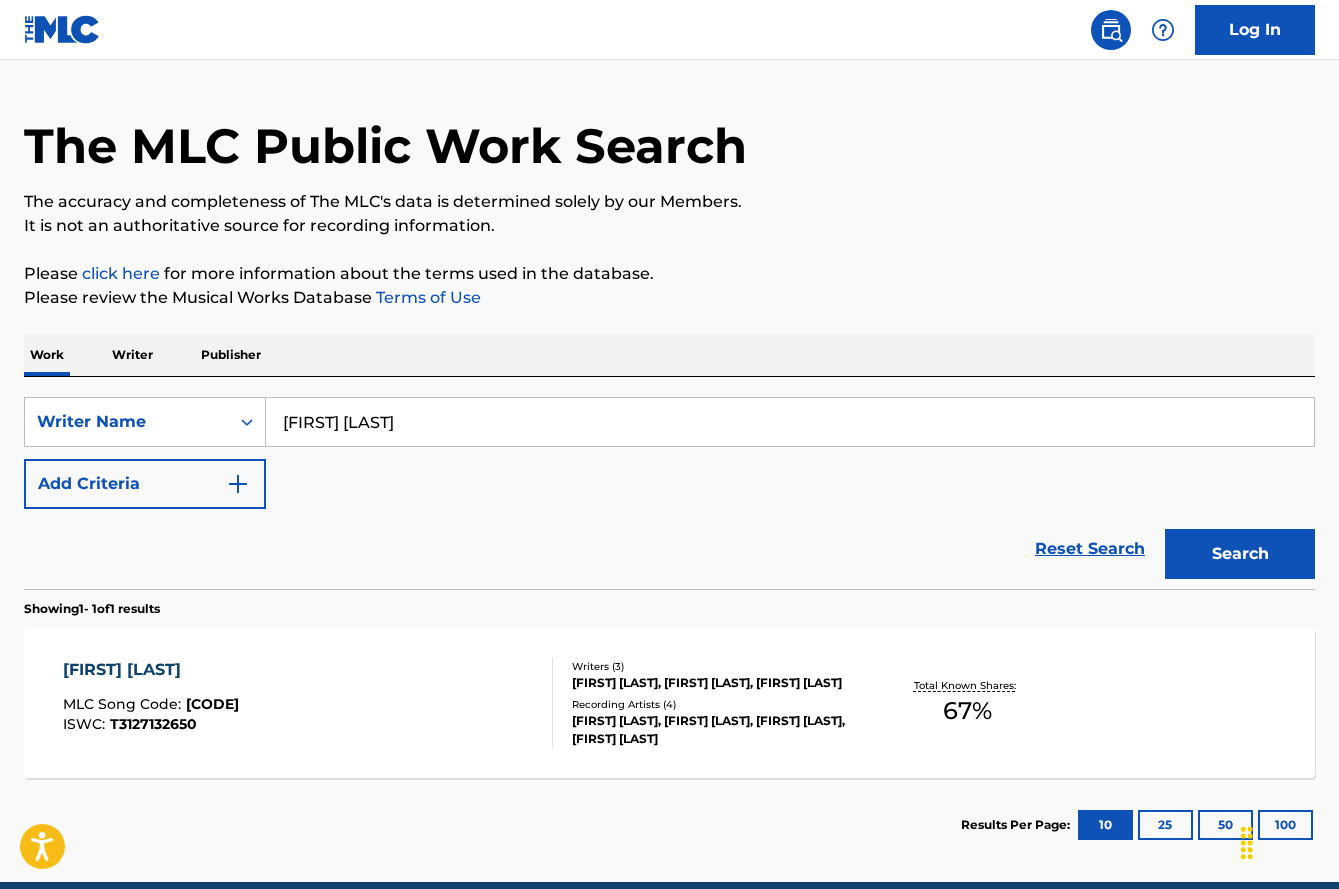 scroll, scrollTop: 51, scrollLeft: 0, axis: vertical 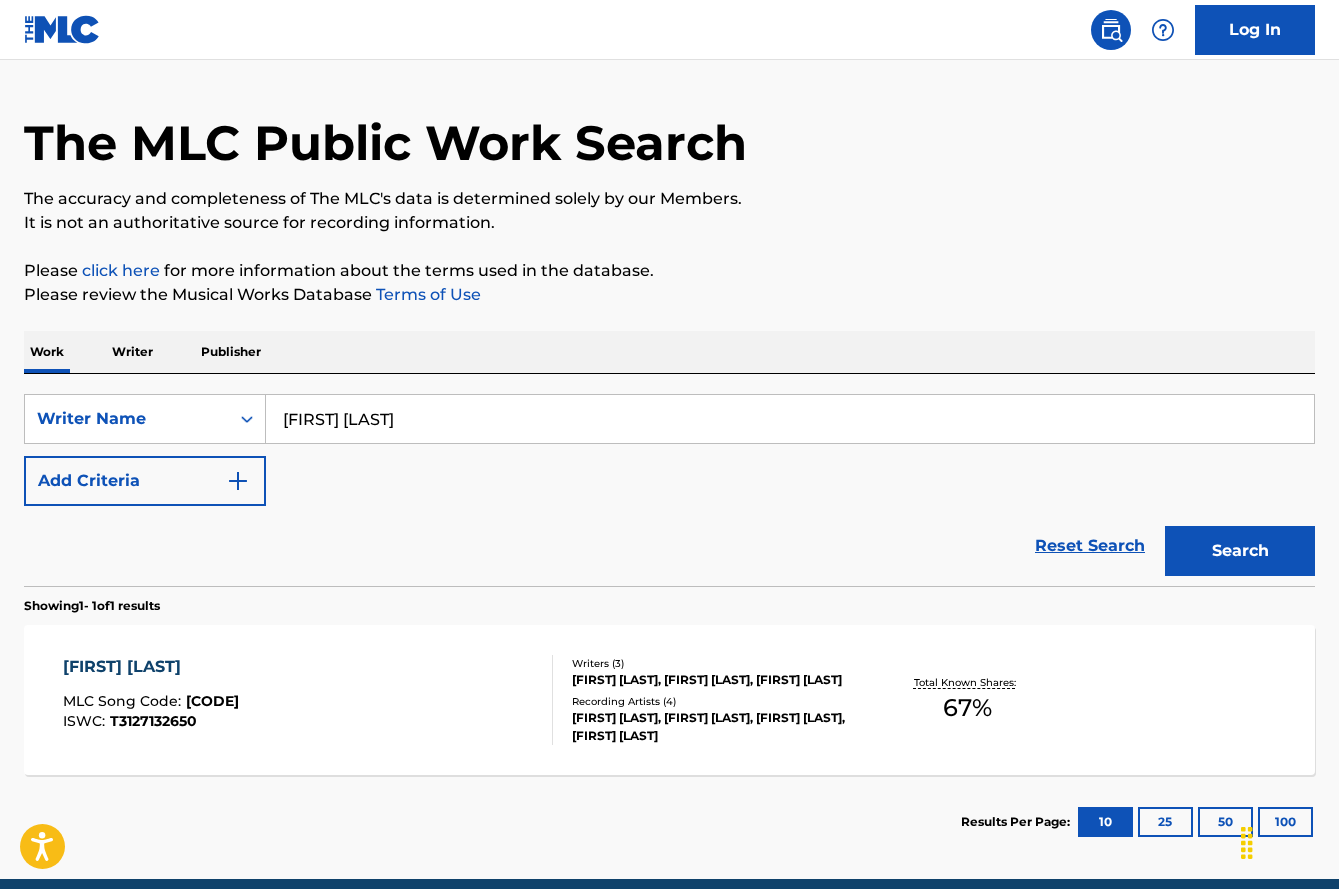 click on "[FIRST] [LAST], [FIRST] [LAST], [FIRST] [LAST]" at bounding box center [716, 680] 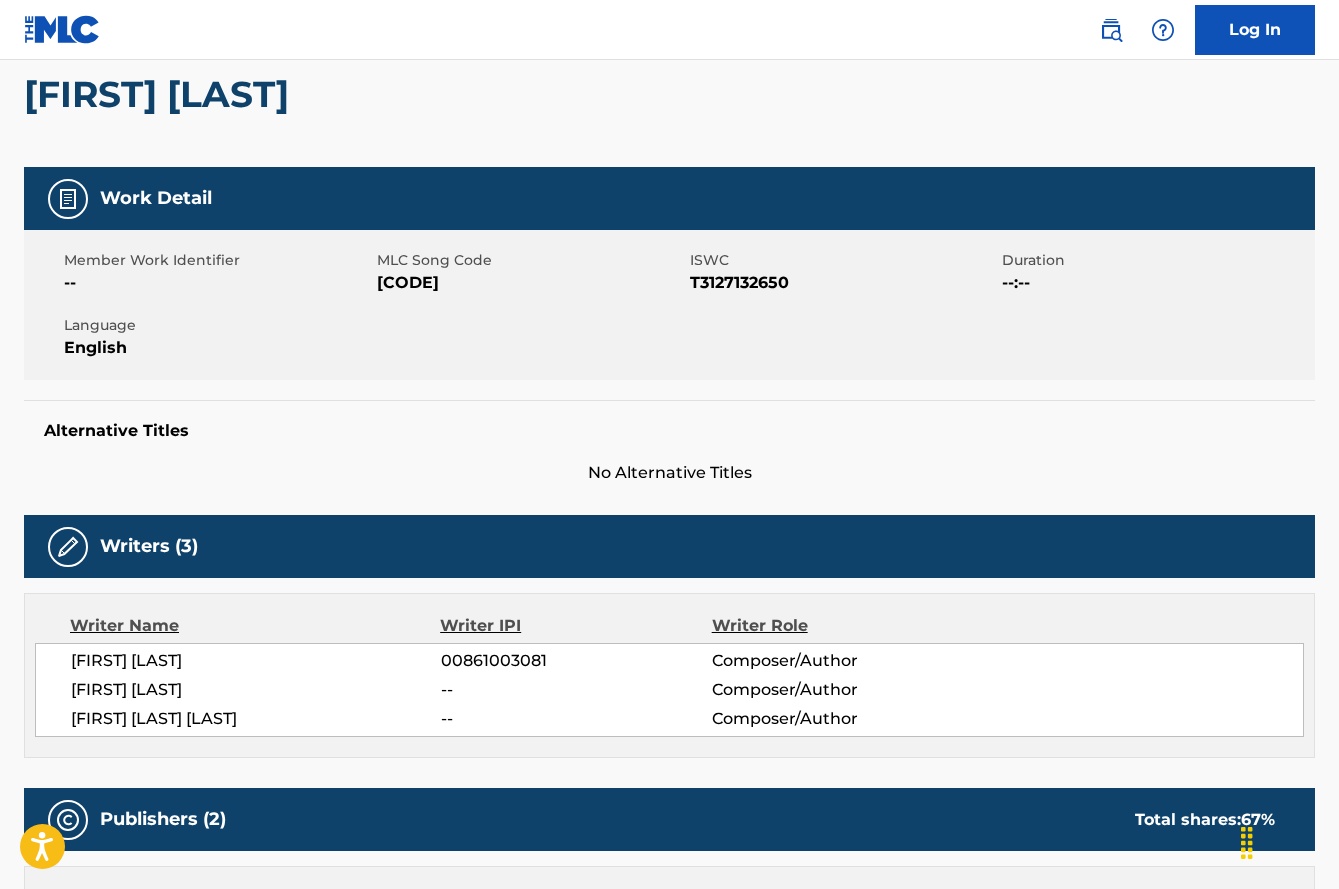scroll, scrollTop: 190, scrollLeft: 0, axis: vertical 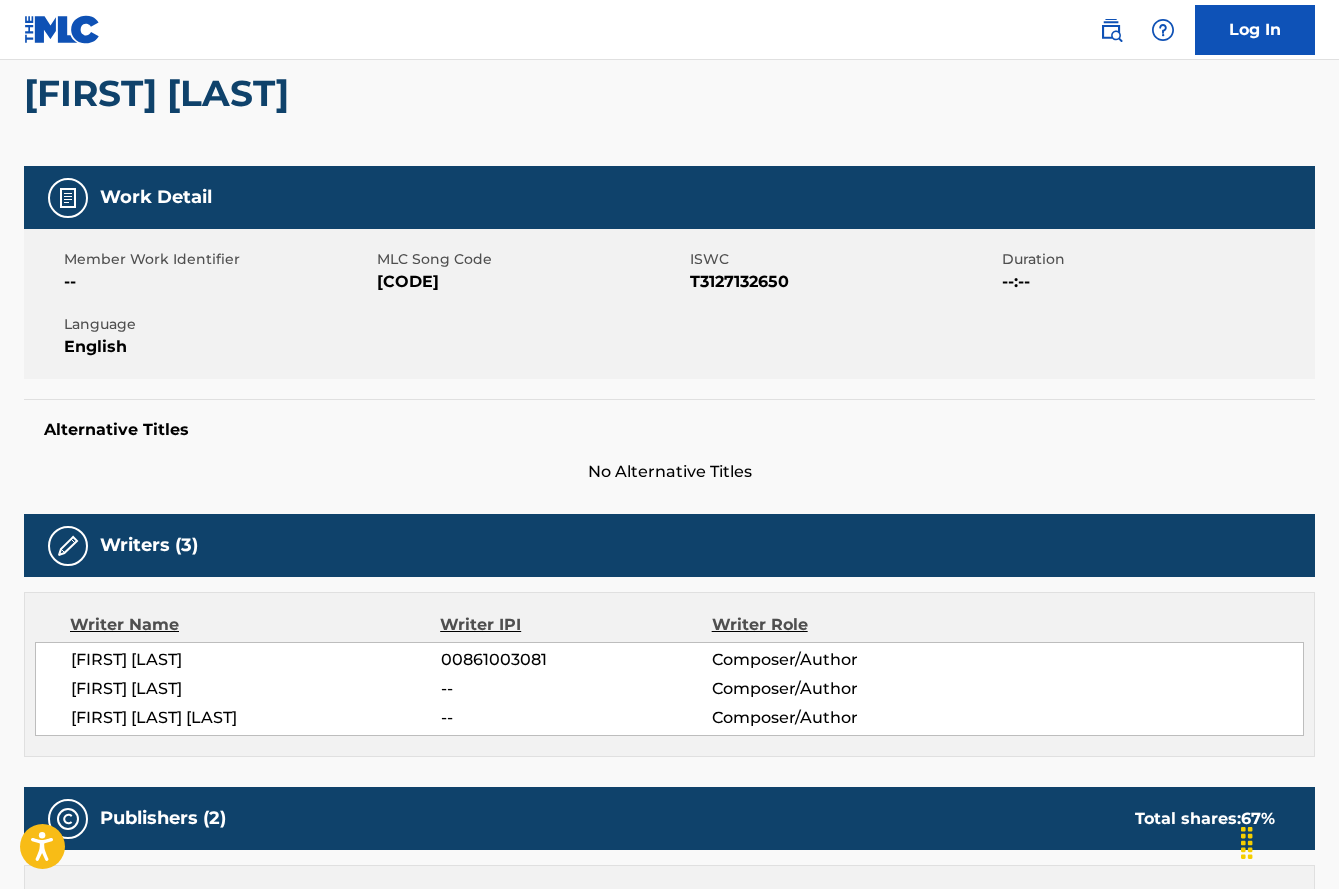 click on "[FIRST] [LAST]" at bounding box center [256, 660] 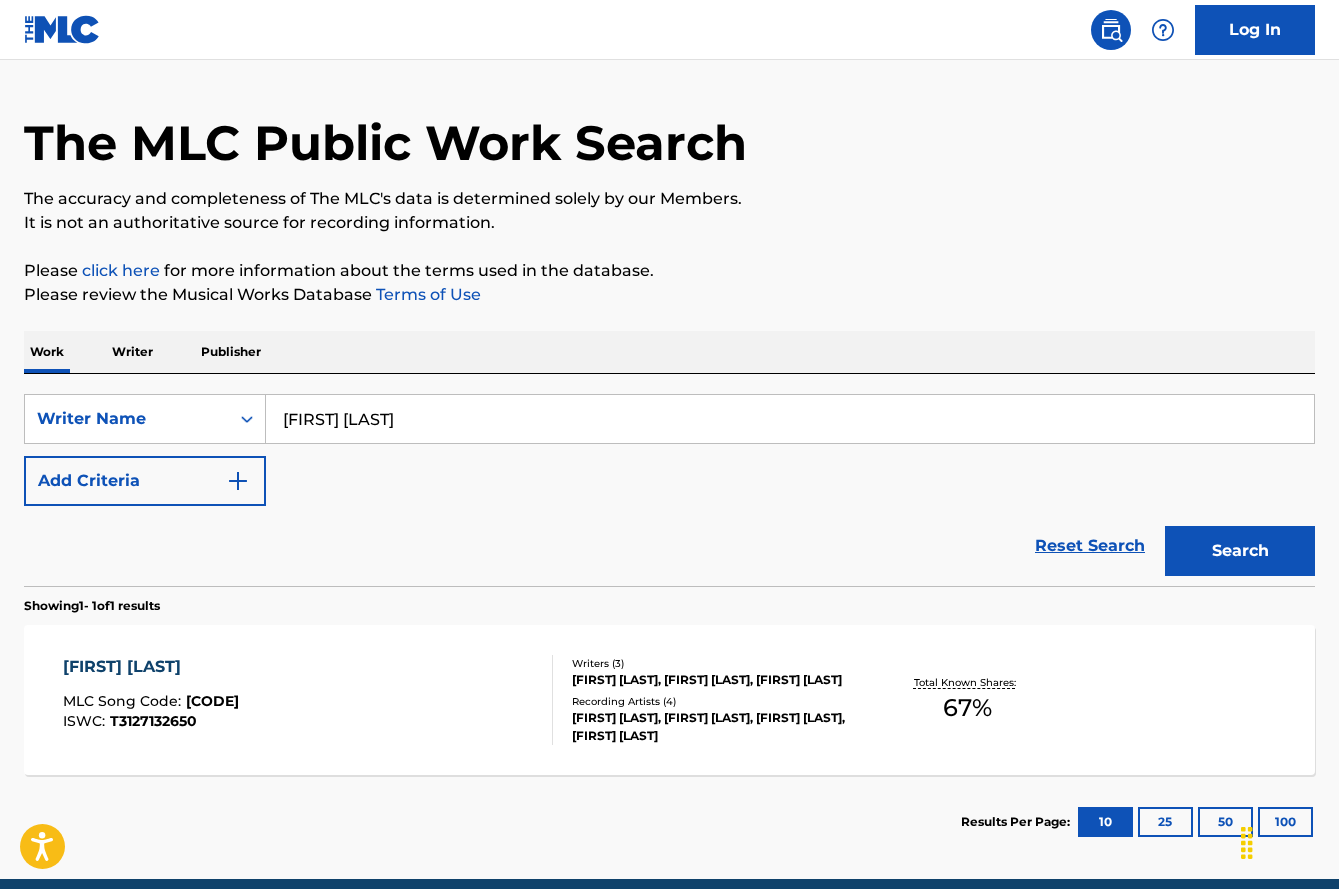 click at bounding box center [62, 29] 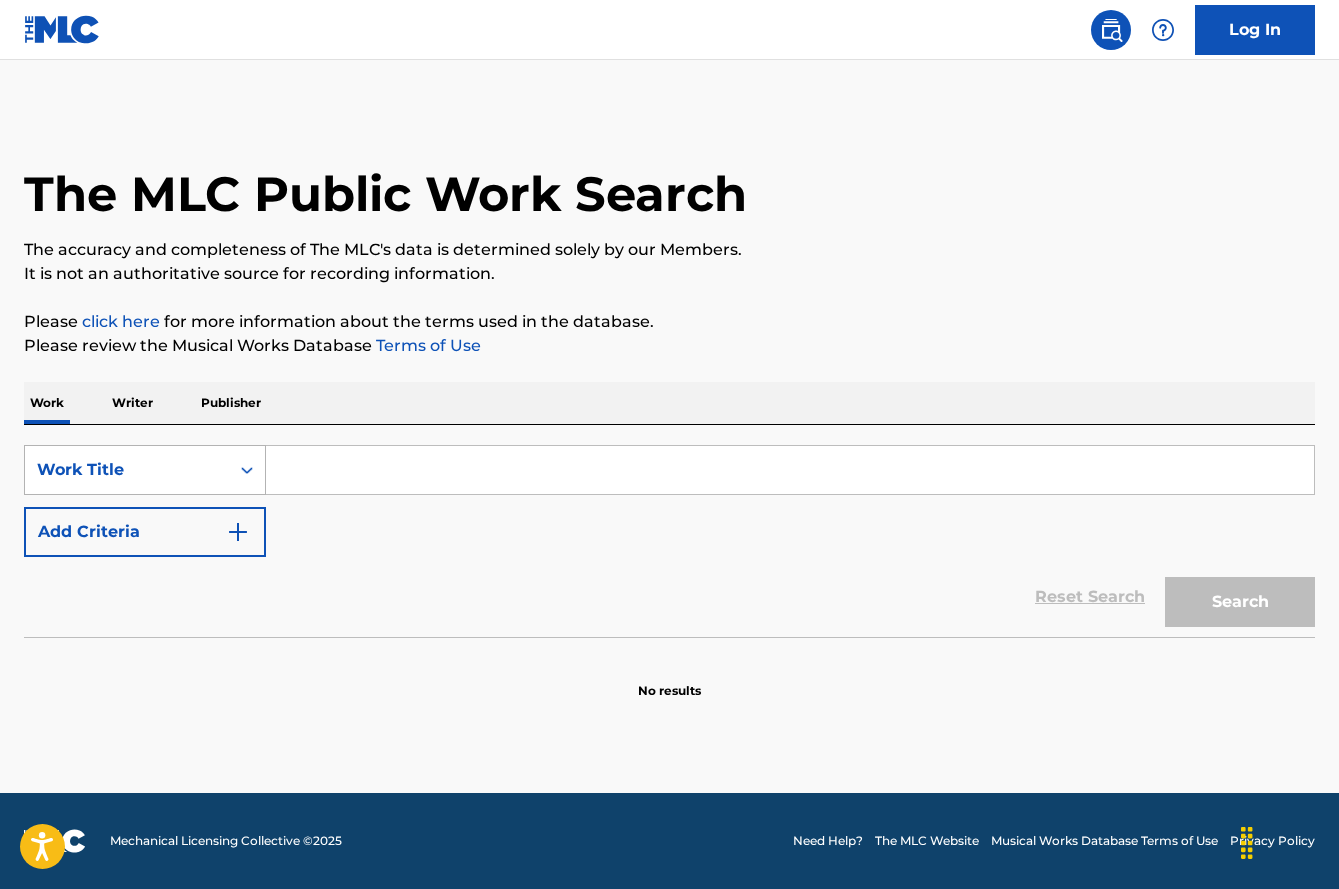 click at bounding box center [247, 470] 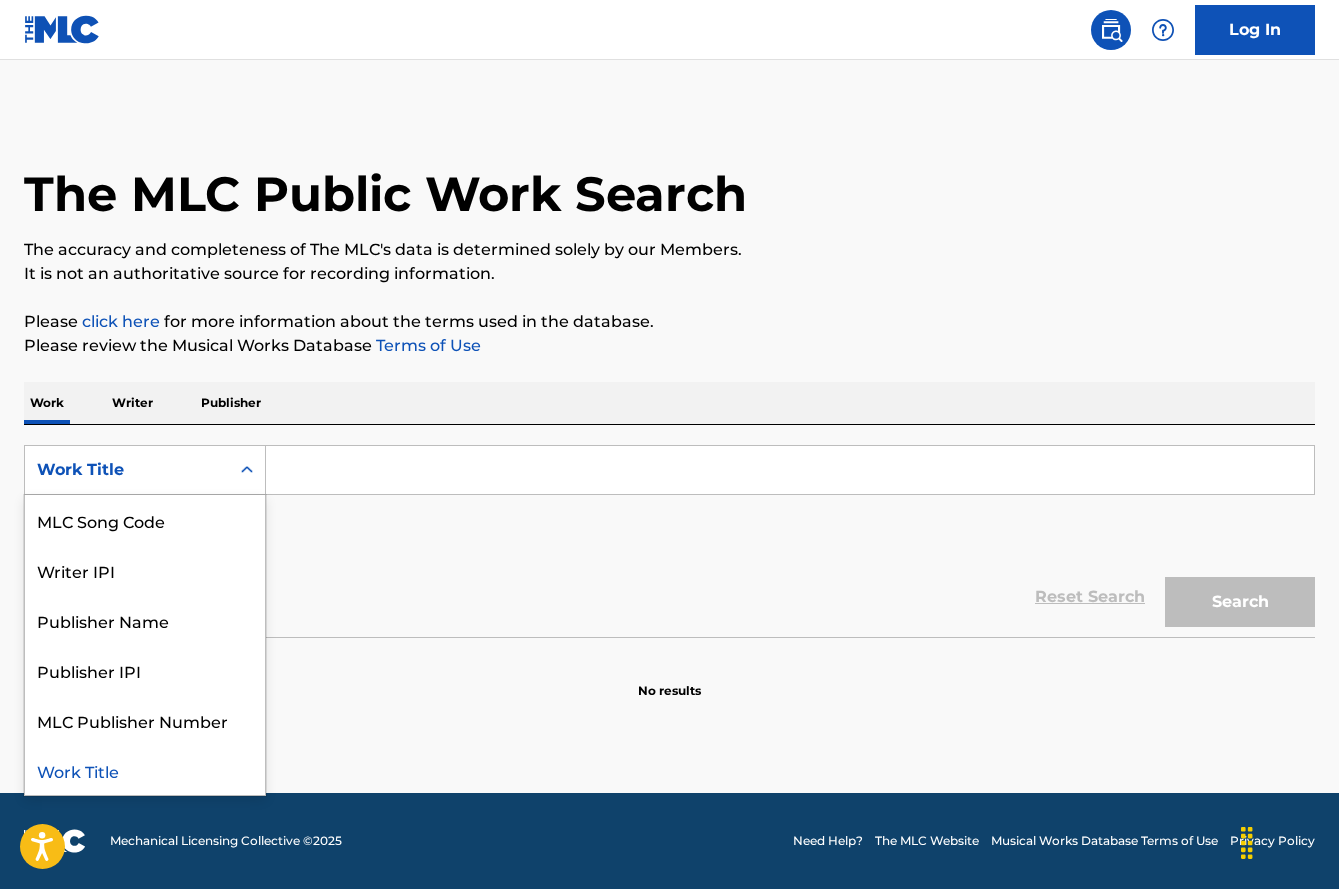 scroll, scrollTop: 0, scrollLeft: 0, axis: both 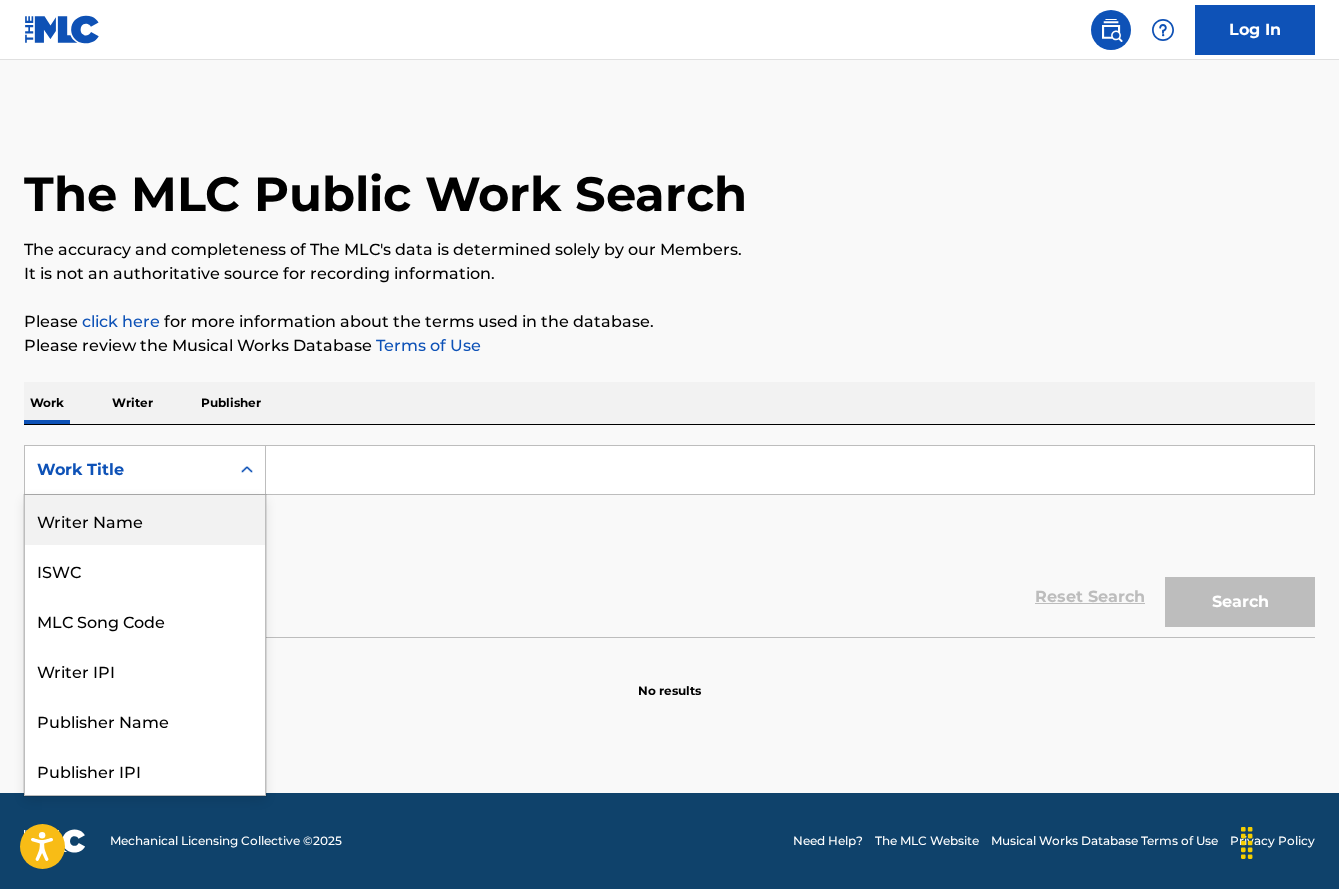 click on "Writer Name" at bounding box center (145, 520) 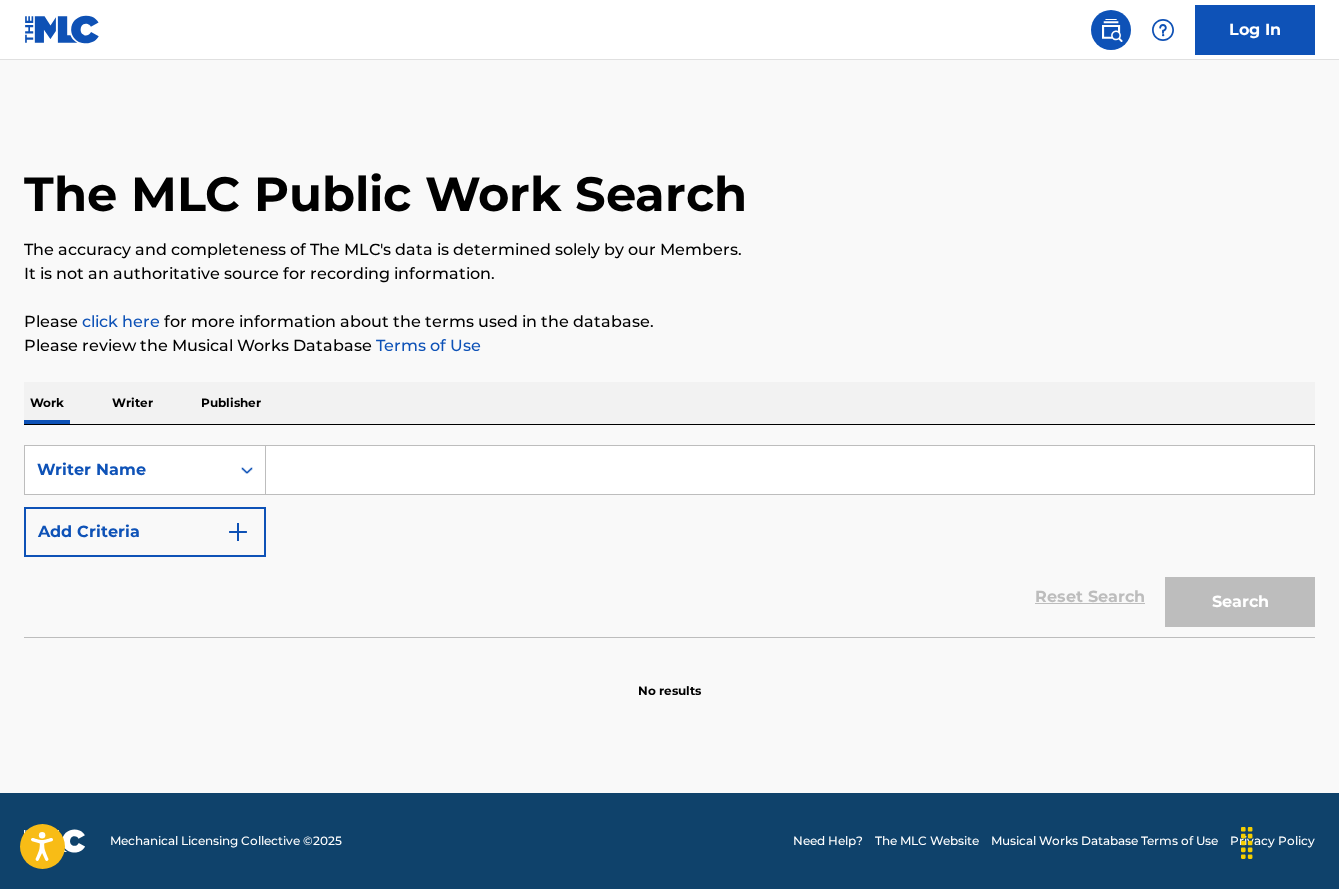 click on "Writer" at bounding box center [132, 403] 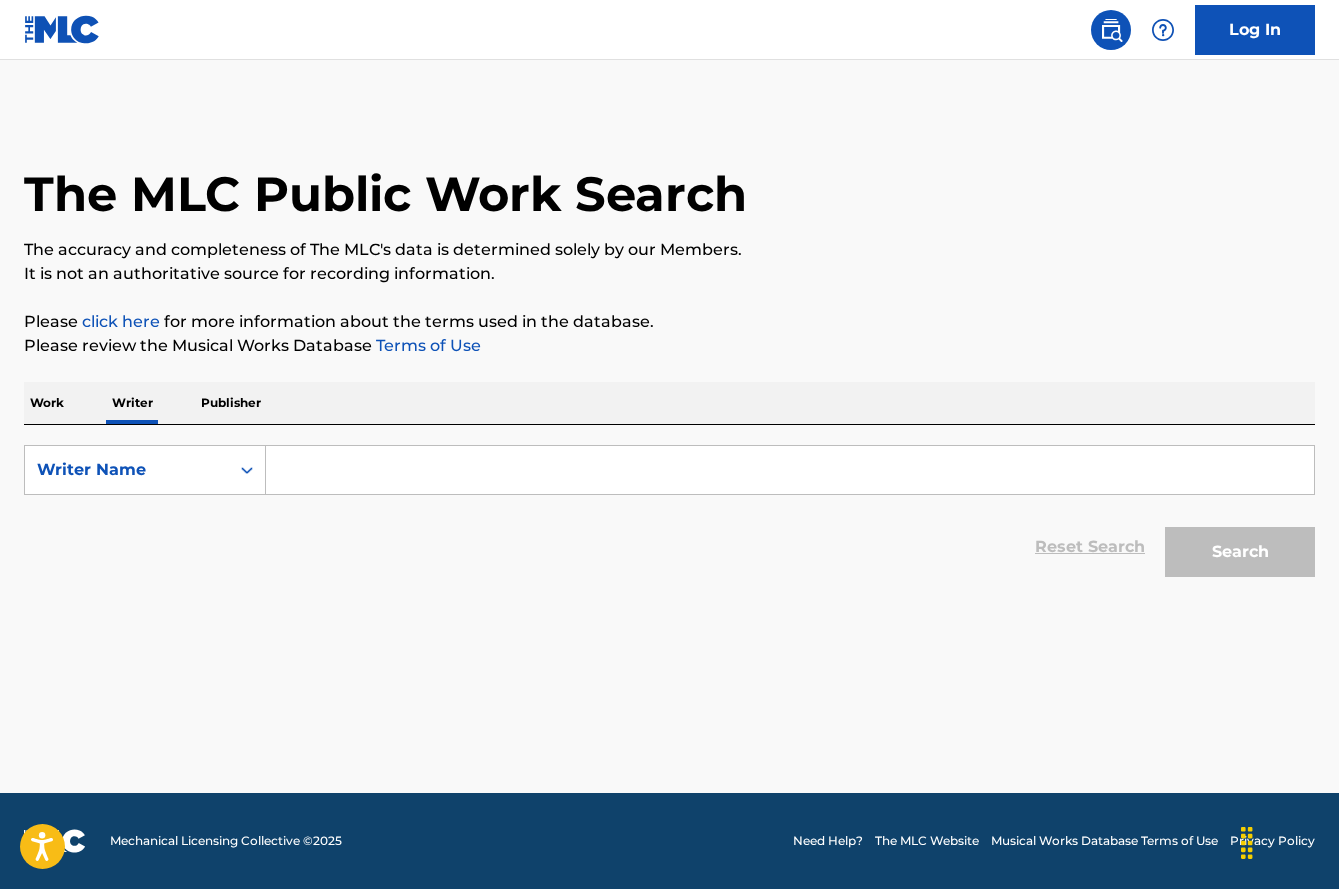 click at bounding box center [790, 470] 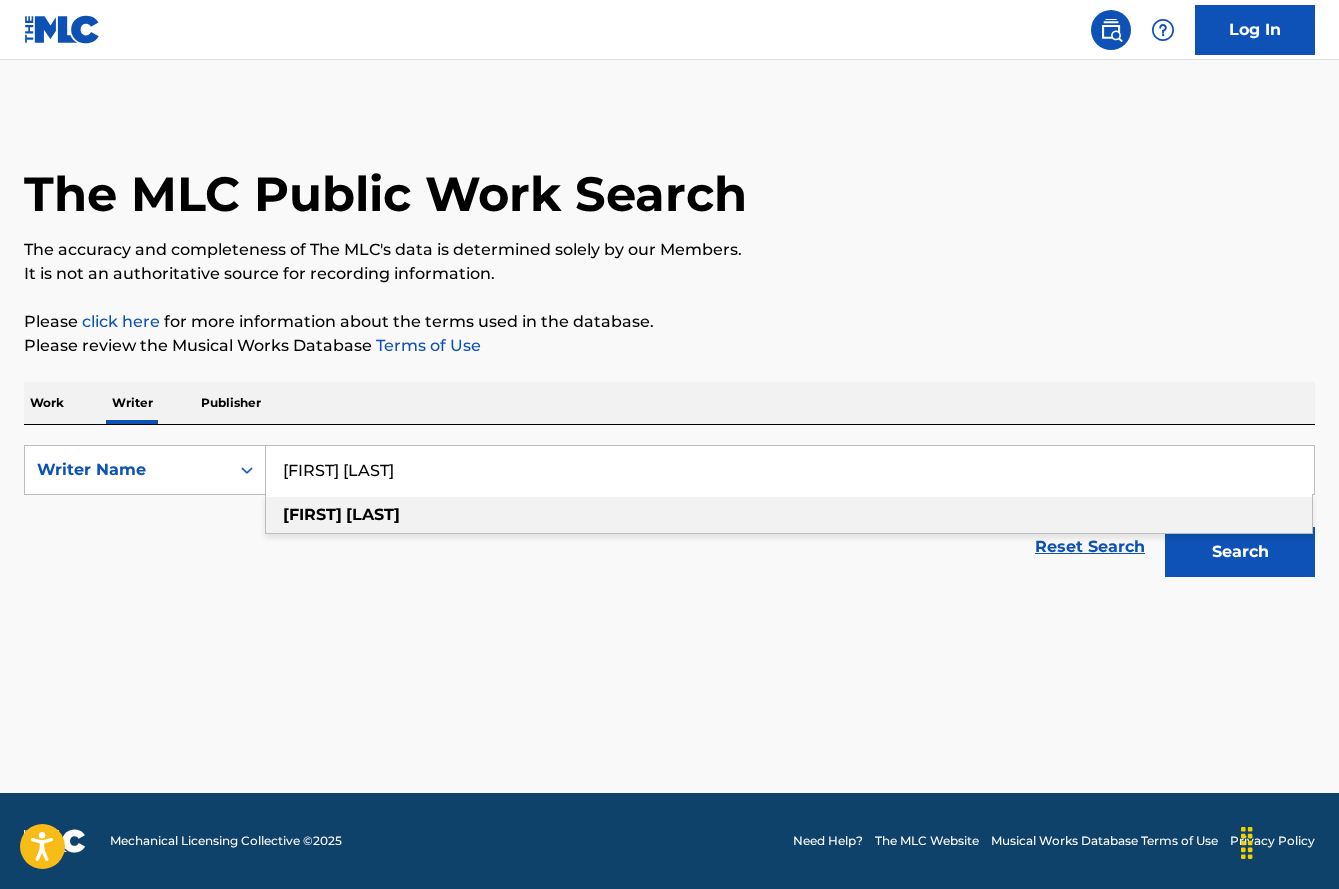 click on "[FIRST] [LAST]" at bounding box center (790, 470) 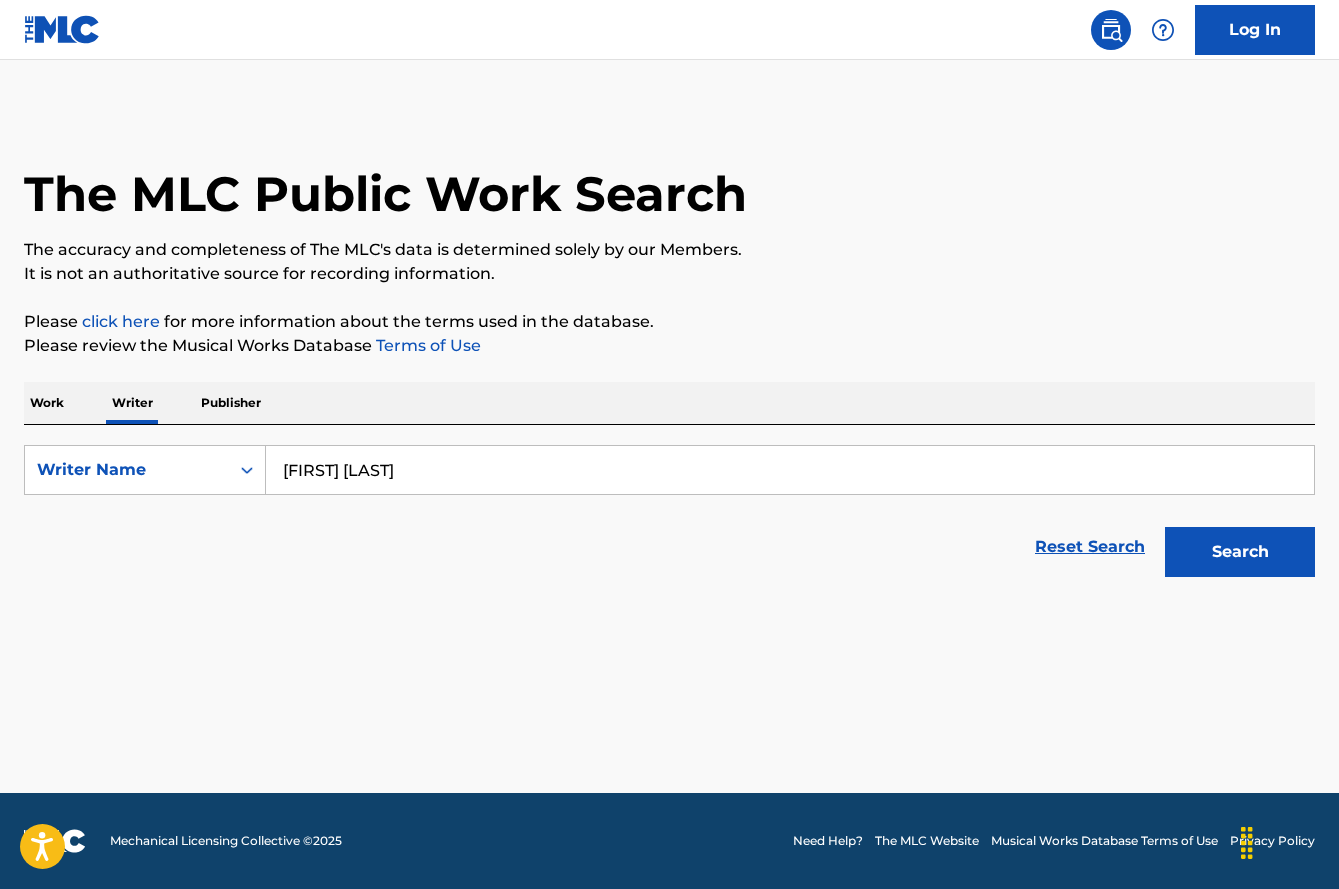 click on "Search" at bounding box center [1240, 552] 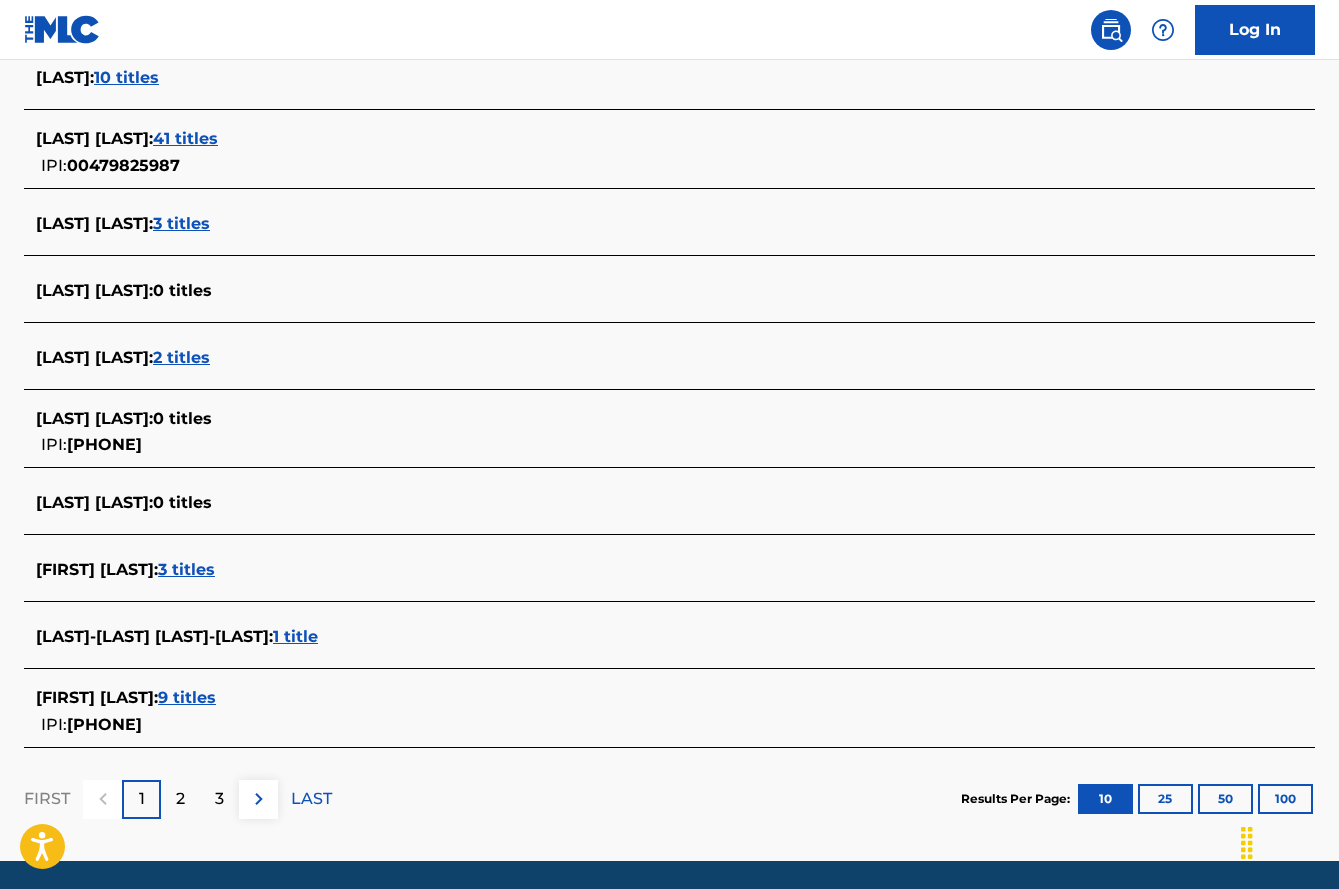 scroll, scrollTop: 579, scrollLeft: 0, axis: vertical 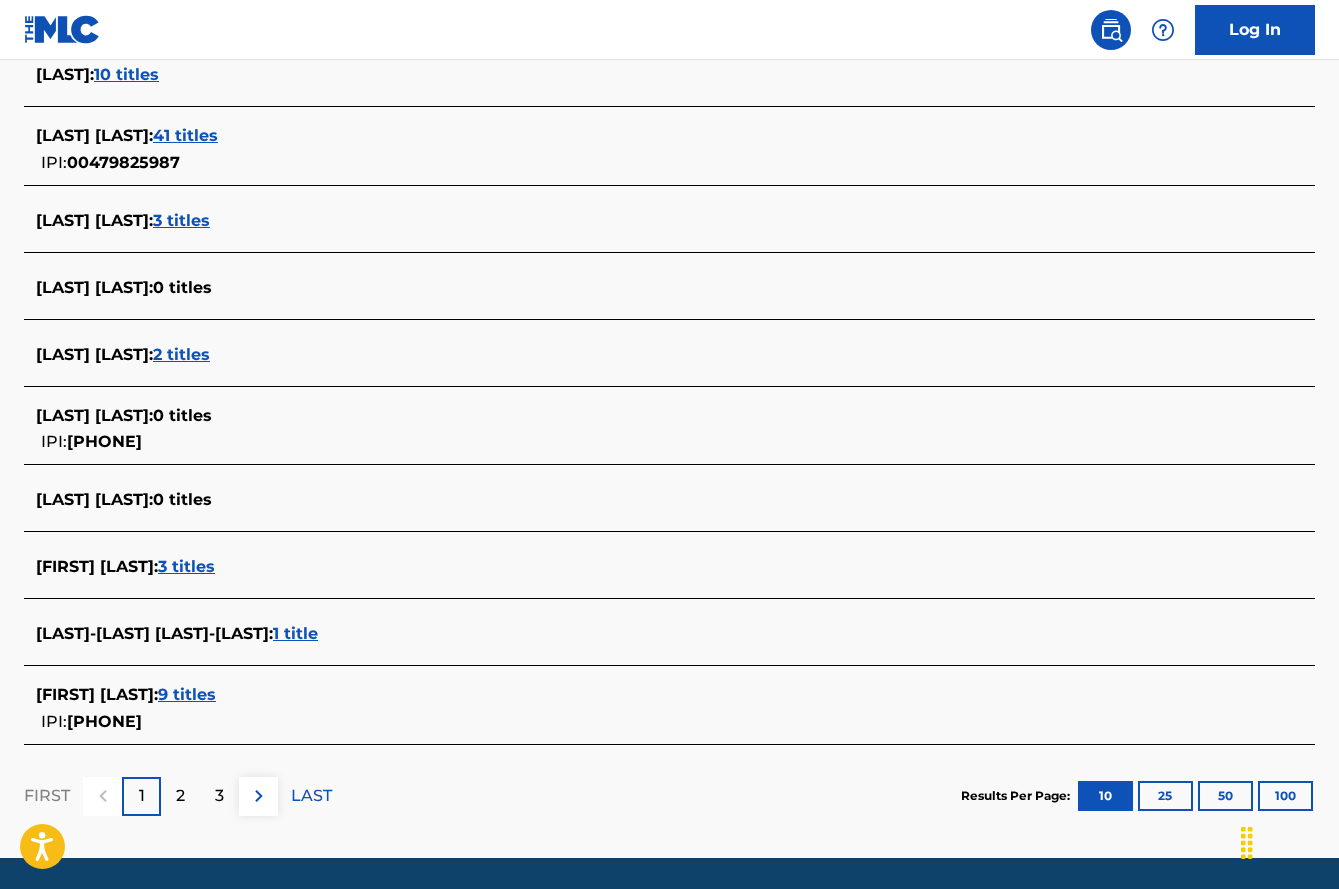 click on "3 titles" at bounding box center [186, 566] 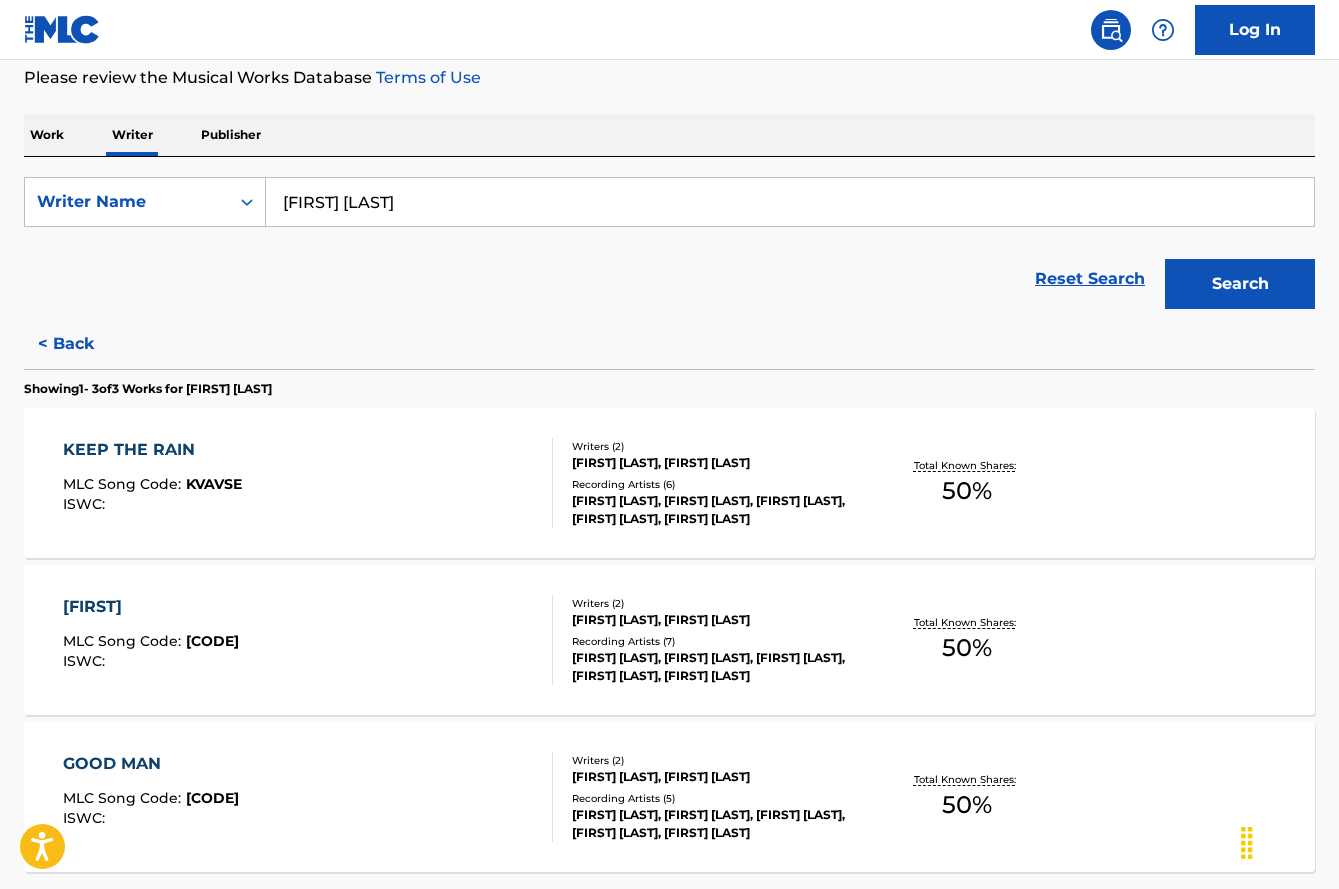 scroll, scrollTop: 241, scrollLeft: 0, axis: vertical 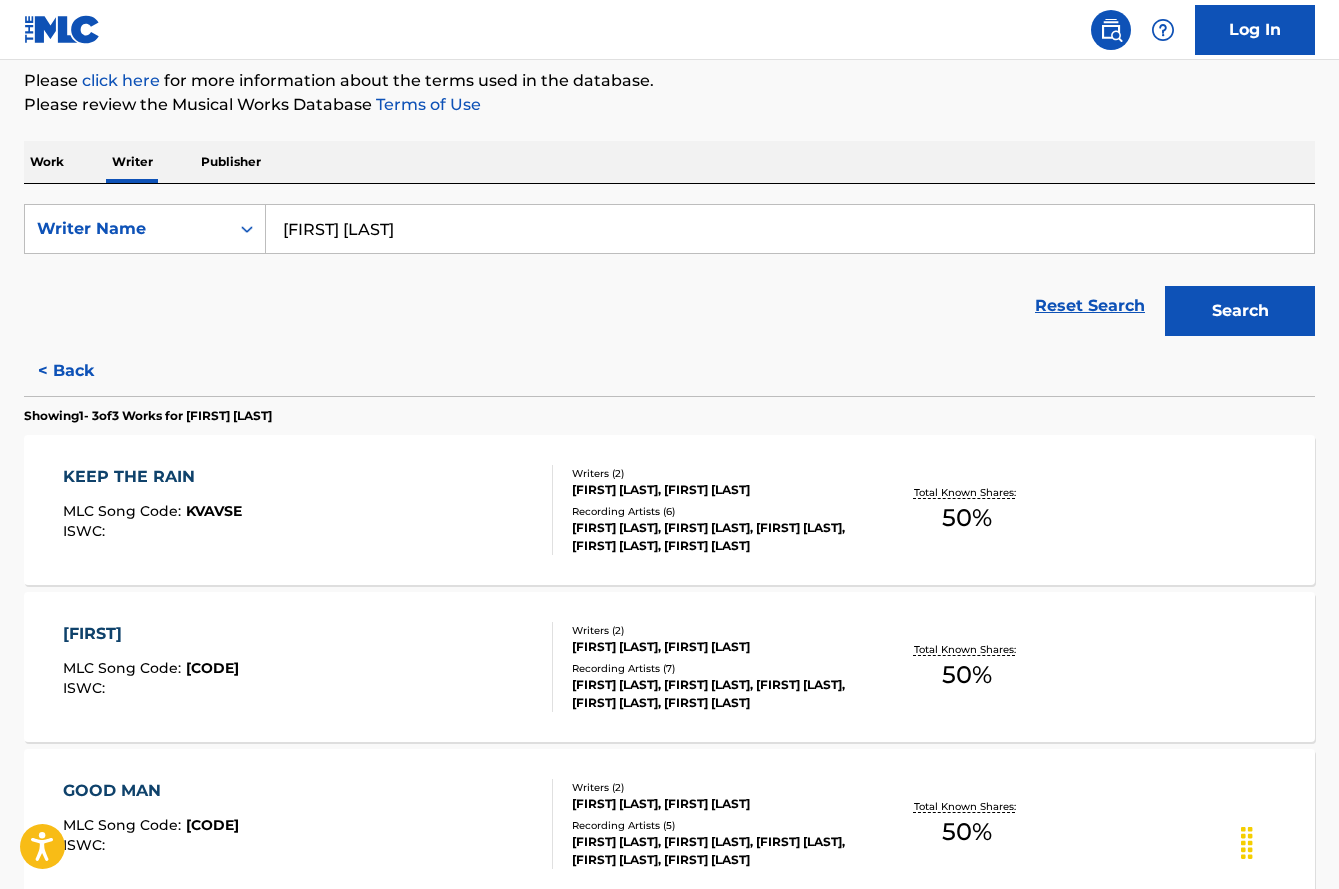 click on "[FIRST] [LAST]" at bounding box center [790, 229] 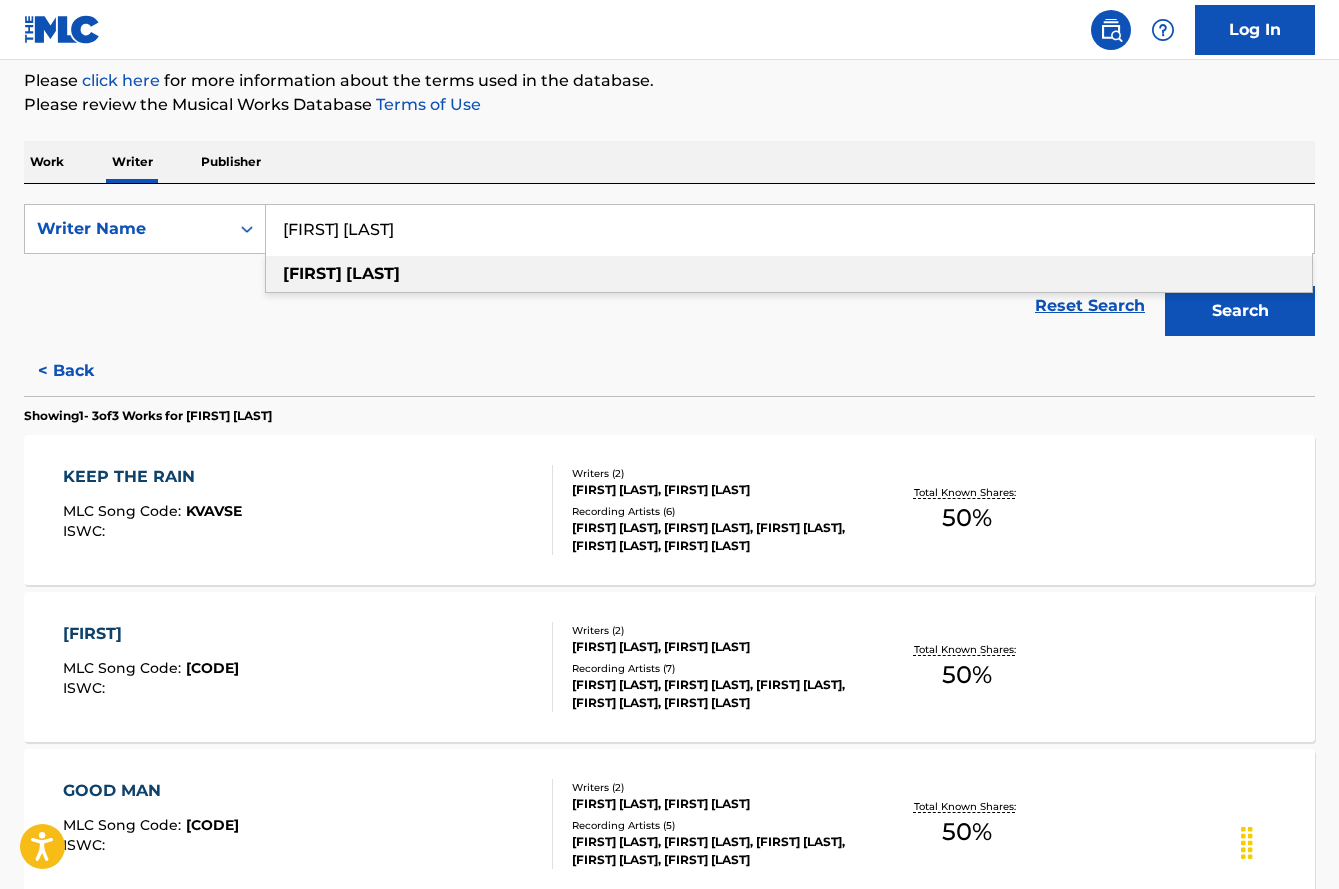 click on "[FIRST] [LAST]" at bounding box center (790, 229) 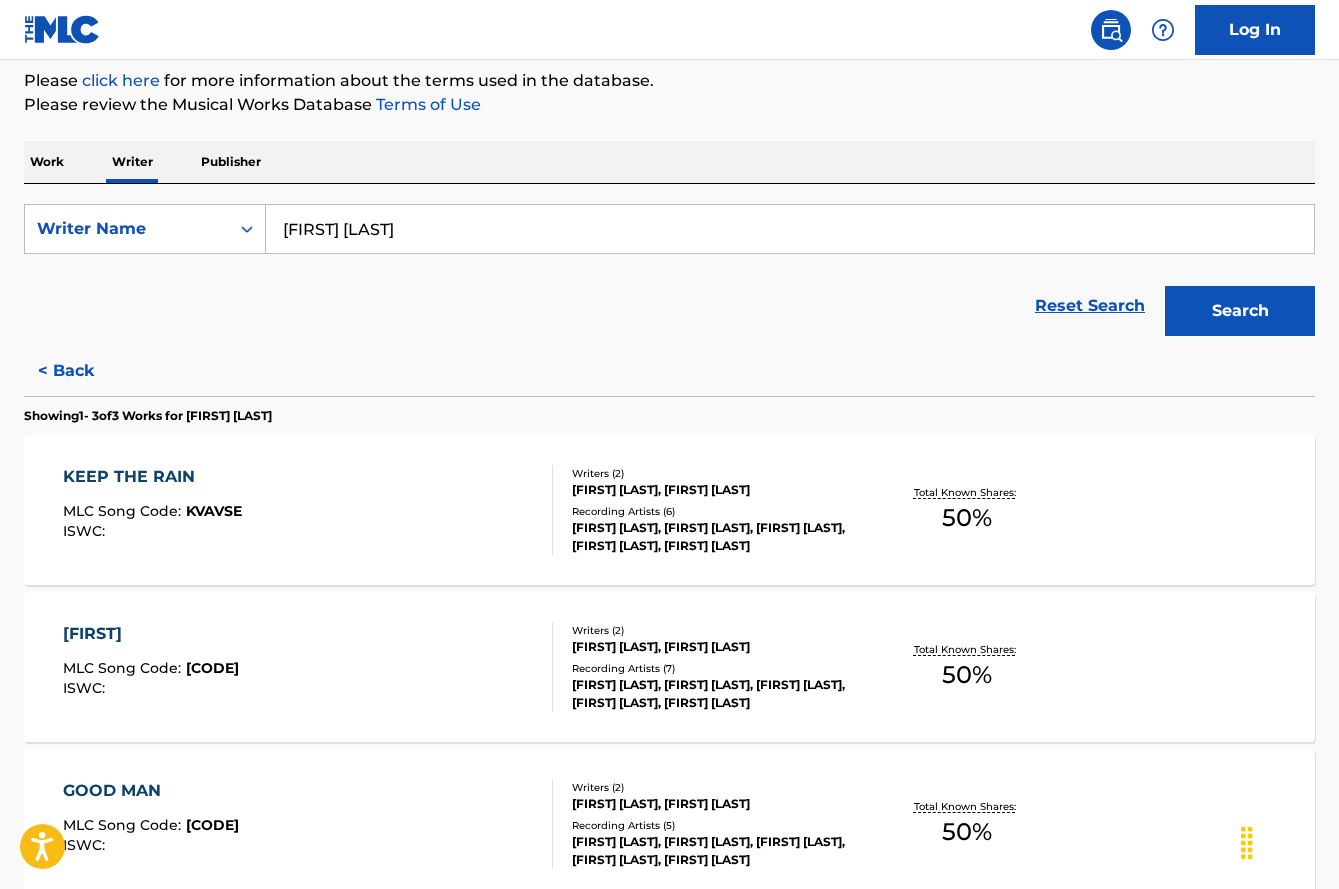 type on "[FIRST] [LAST]" 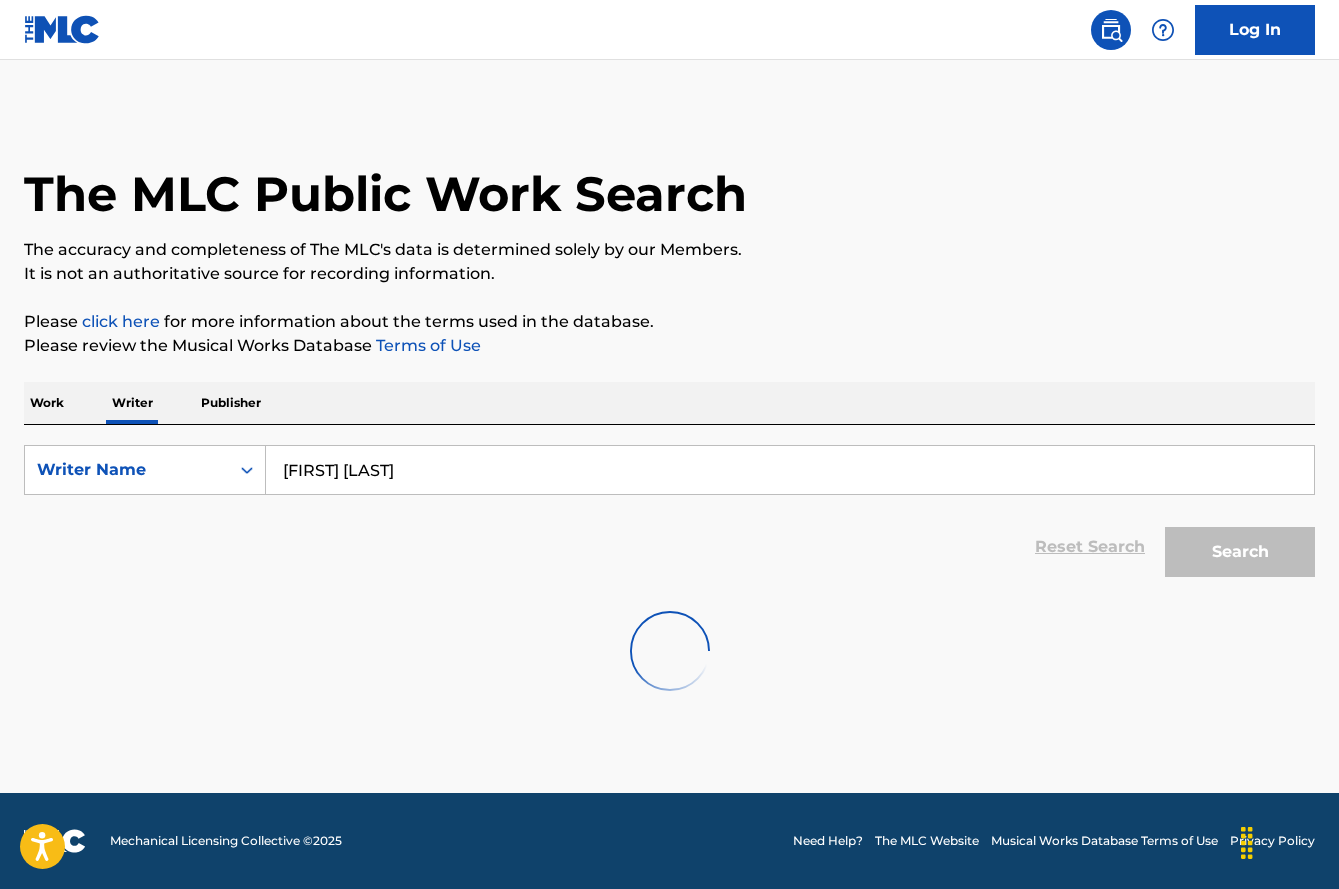 scroll, scrollTop: 0, scrollLeft: 0, axis: both 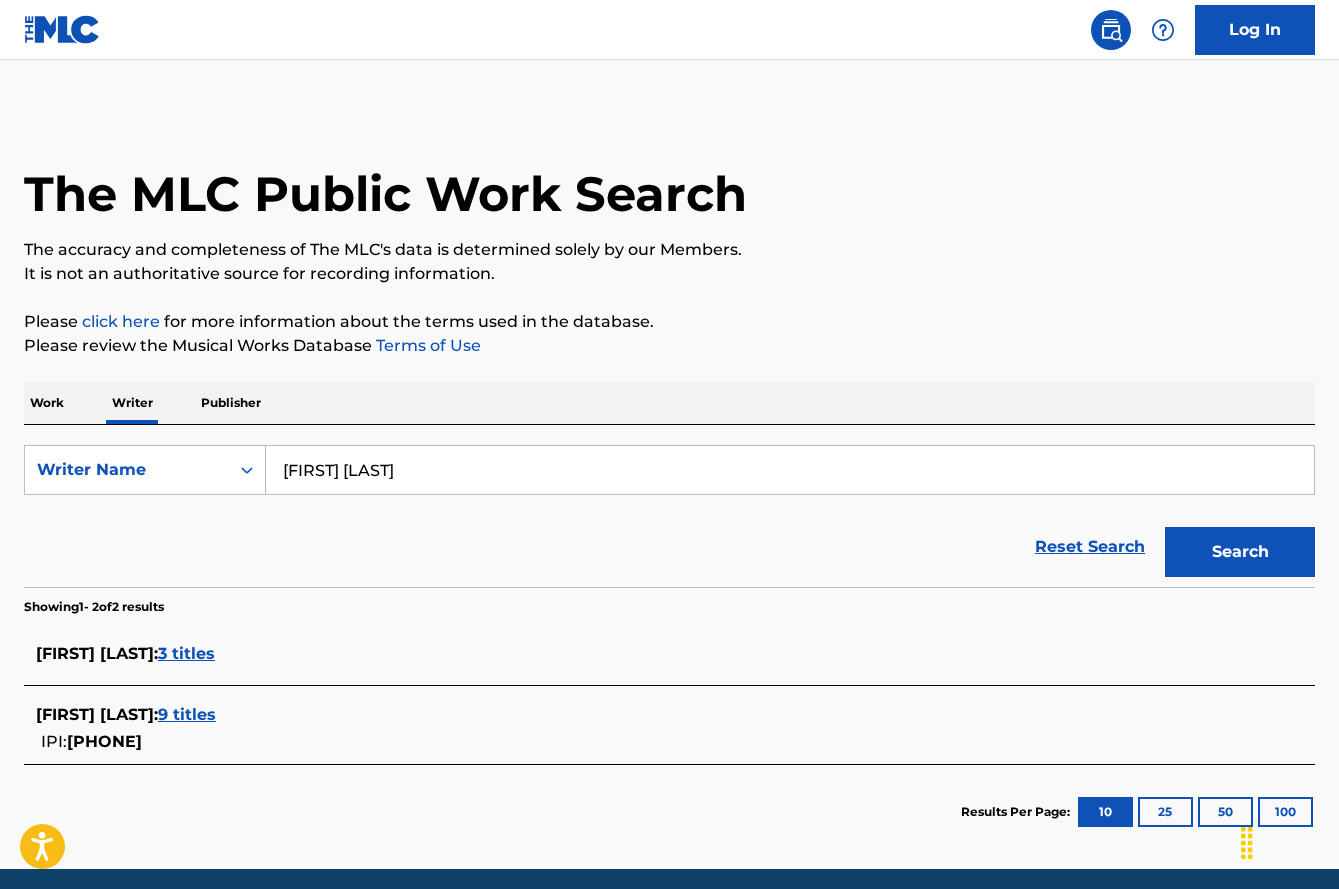 click on "[FIRST] [LAST]" at bounding box center [790, 470] 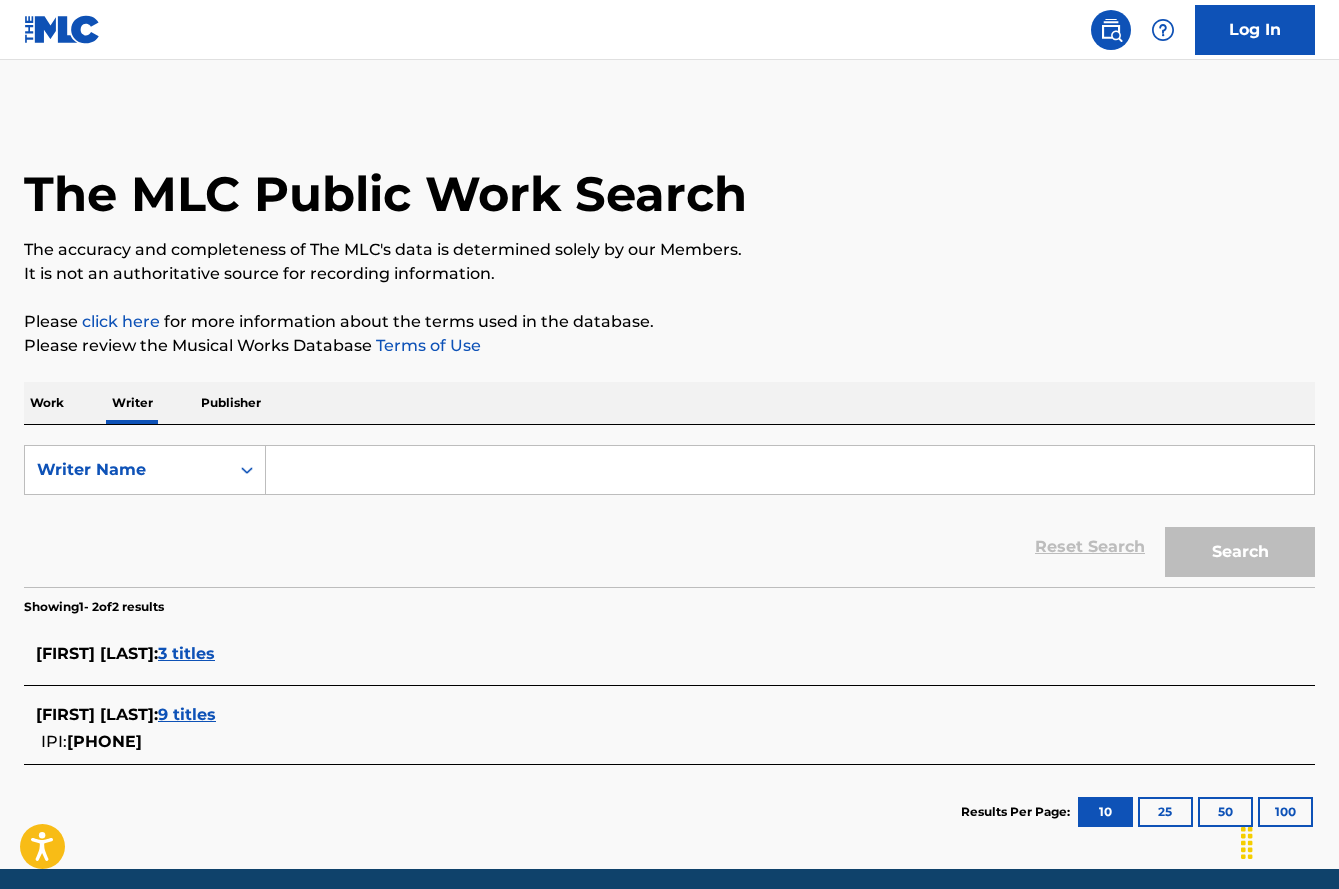 type 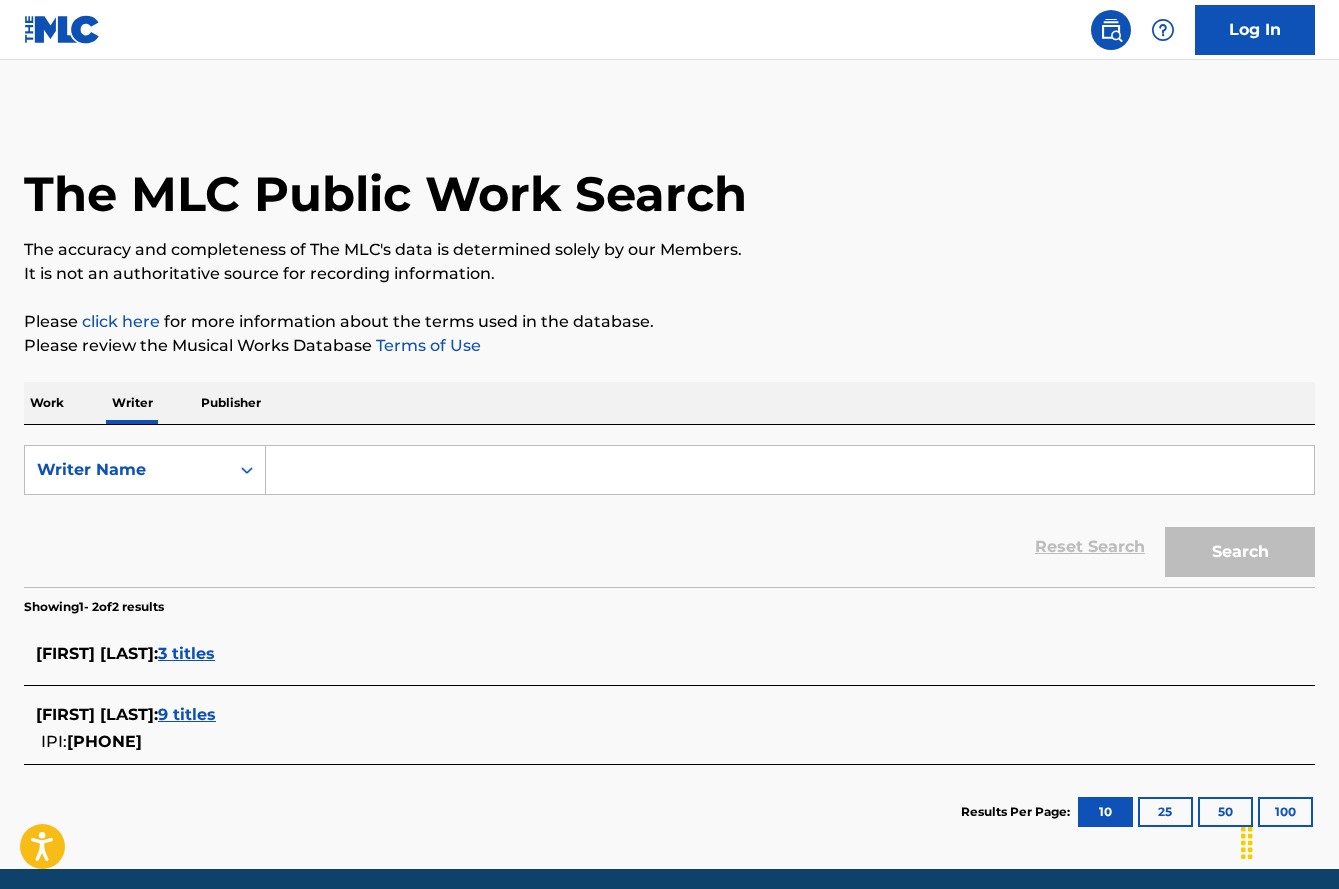 click on "3 titles" at bounding box center (186, 653) 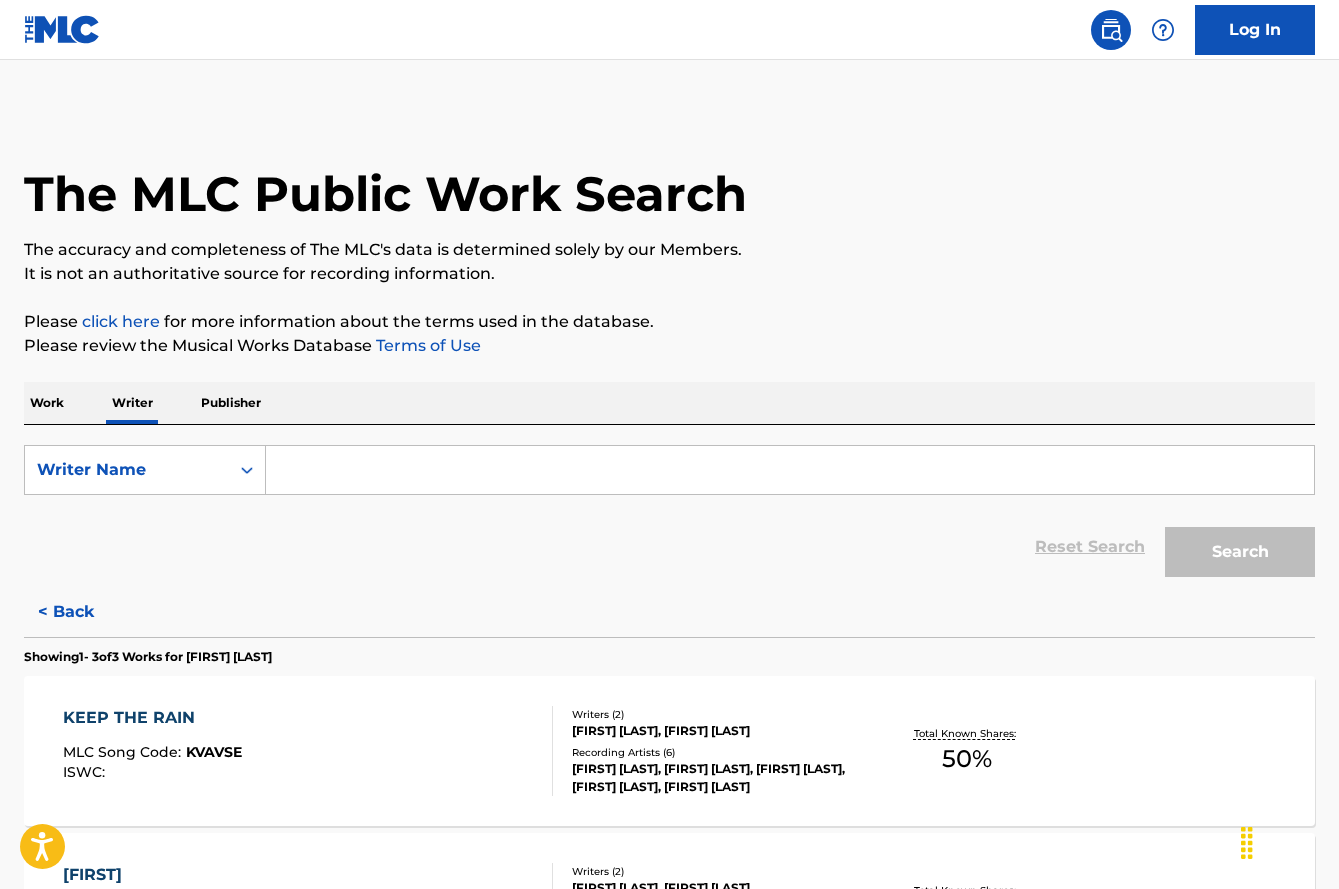 click on "[FIRST] [LAST], [FIRST] [LAST]" at bounding box center [716, 731] 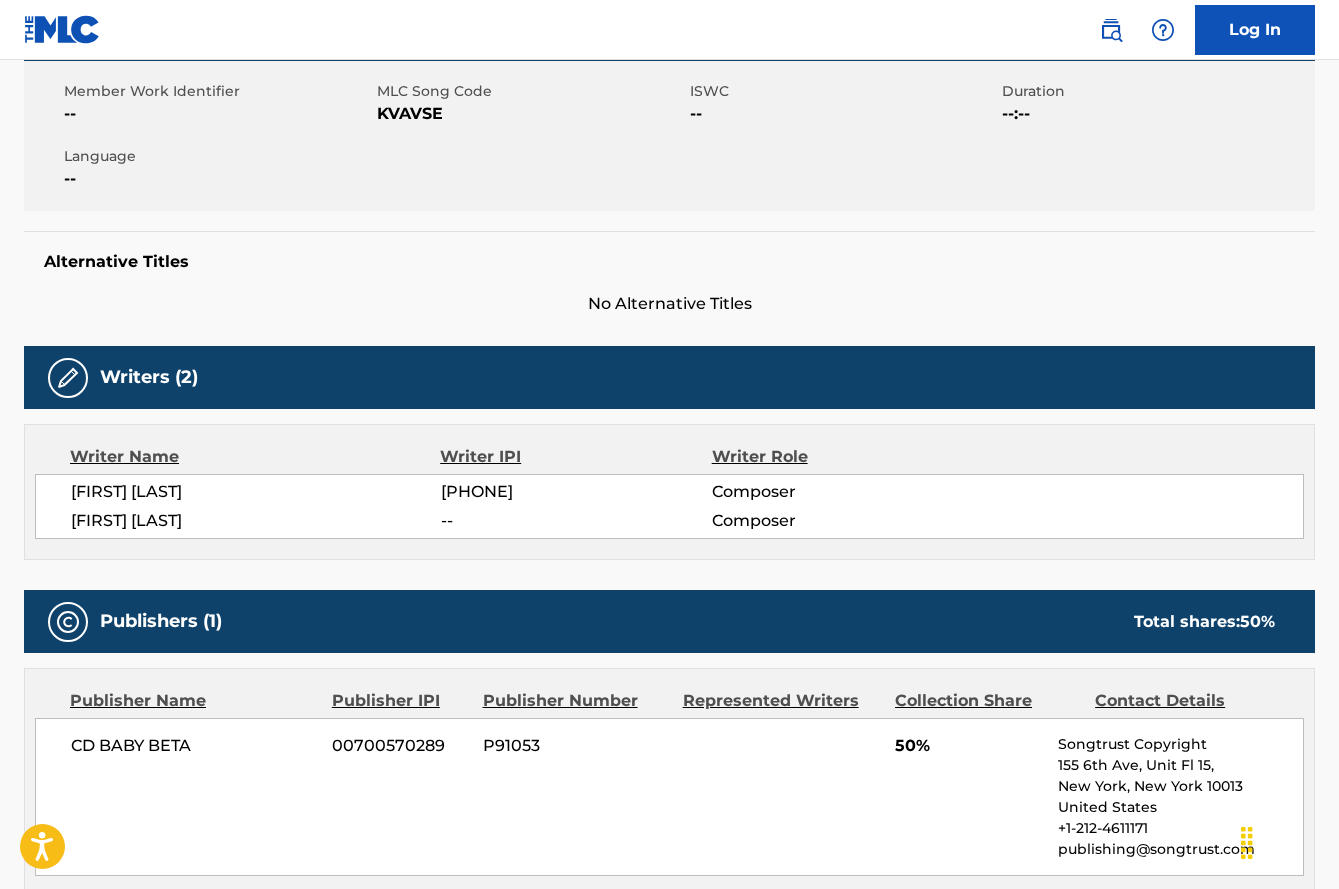 scroll, scrollTop: 0, scrollLeft: 0, axis: both 